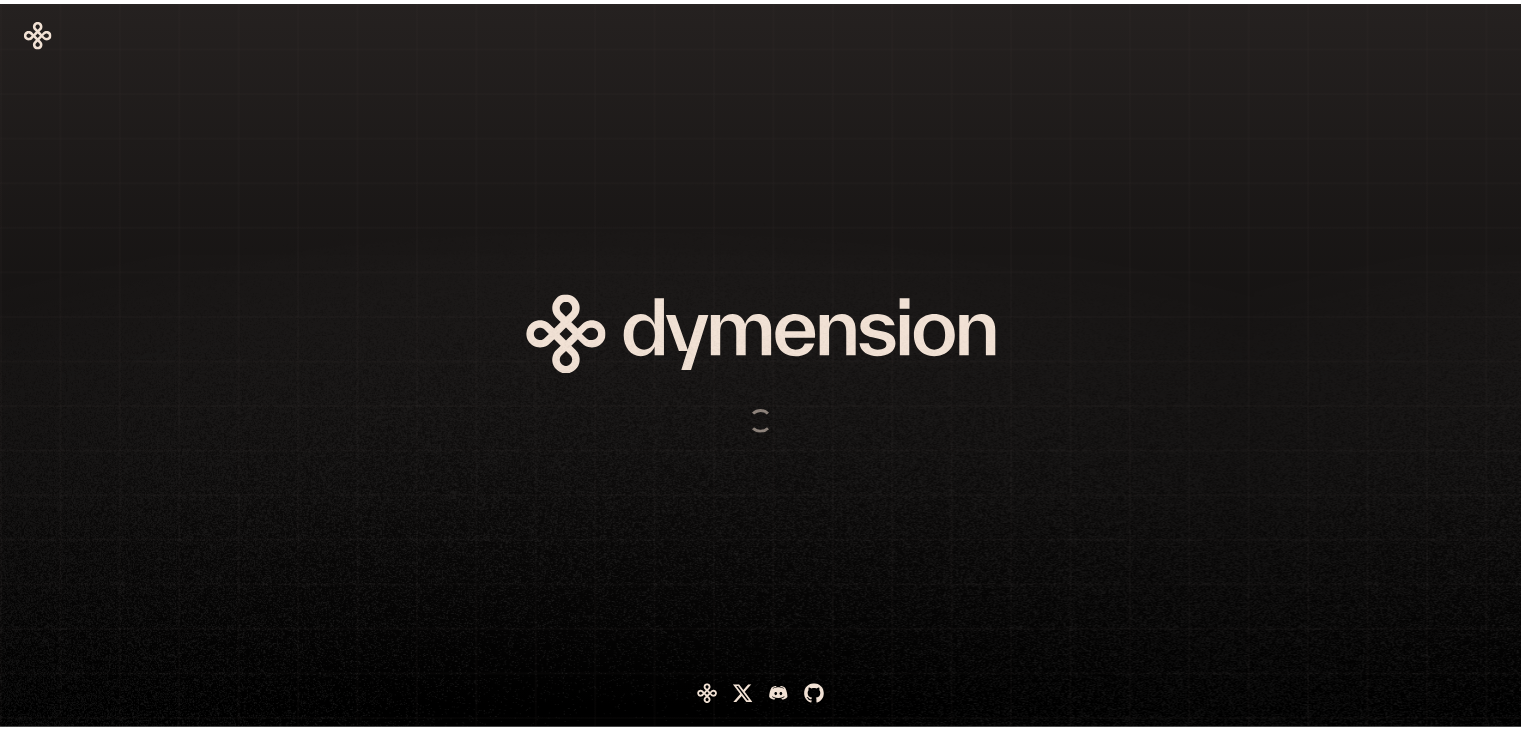 scroll, scrollTop: 0, scrollLeft: 0, axis: both 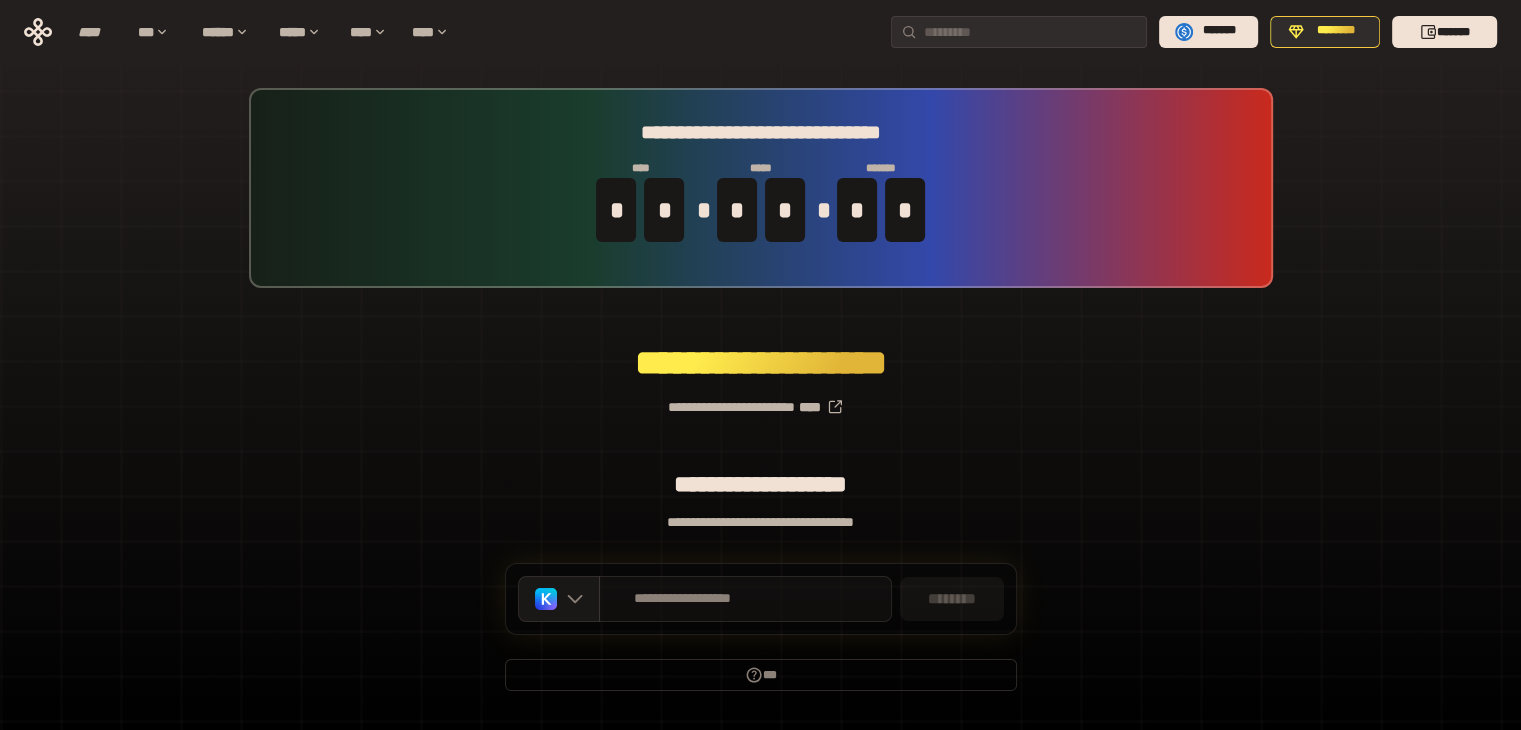 click on "**********" at bounding box center (745, 599) 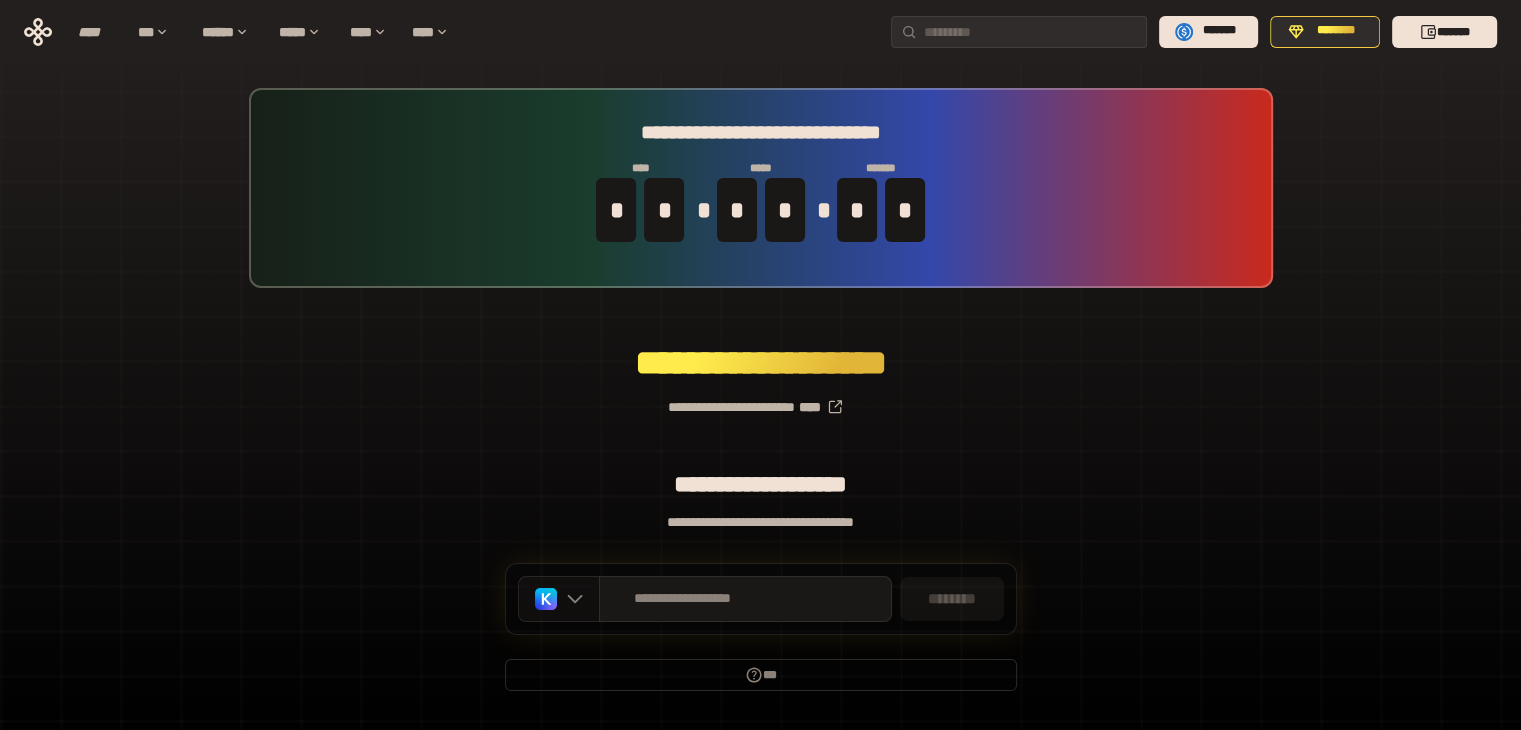 click 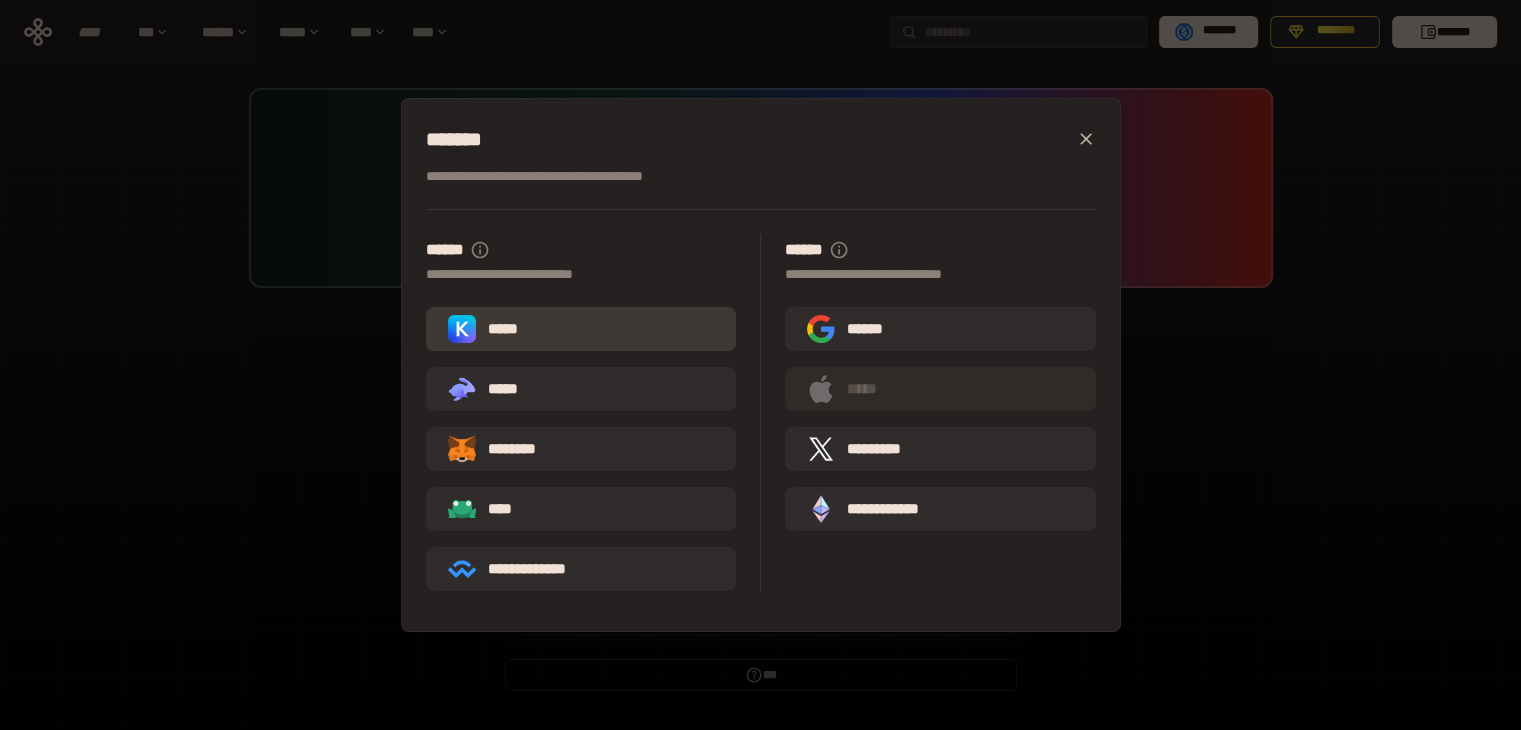 click on "*****" at bounding box center (581, 329) 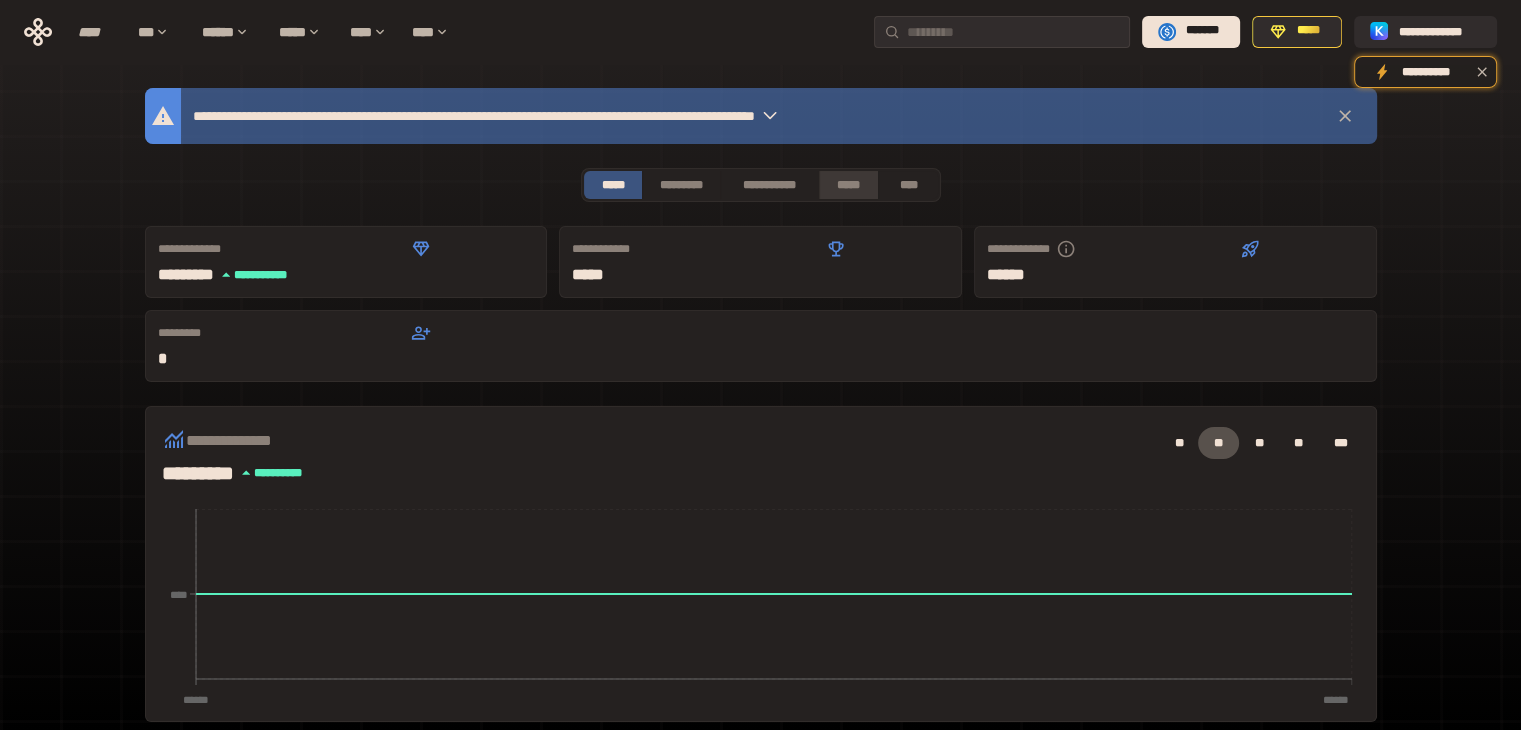 click on "*****" at bounding box center (849, 185) 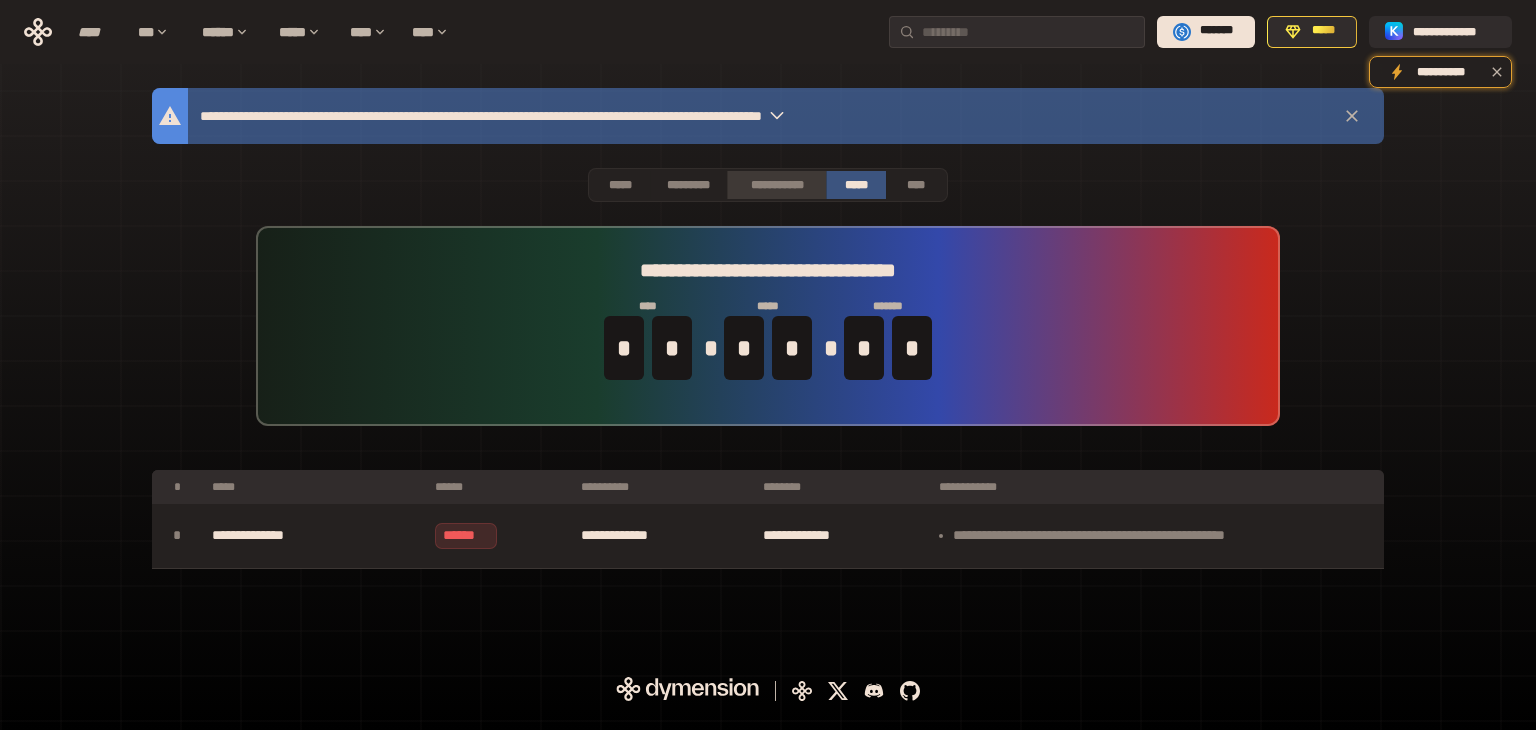 click on "**********" at bounding box center [776, 185] 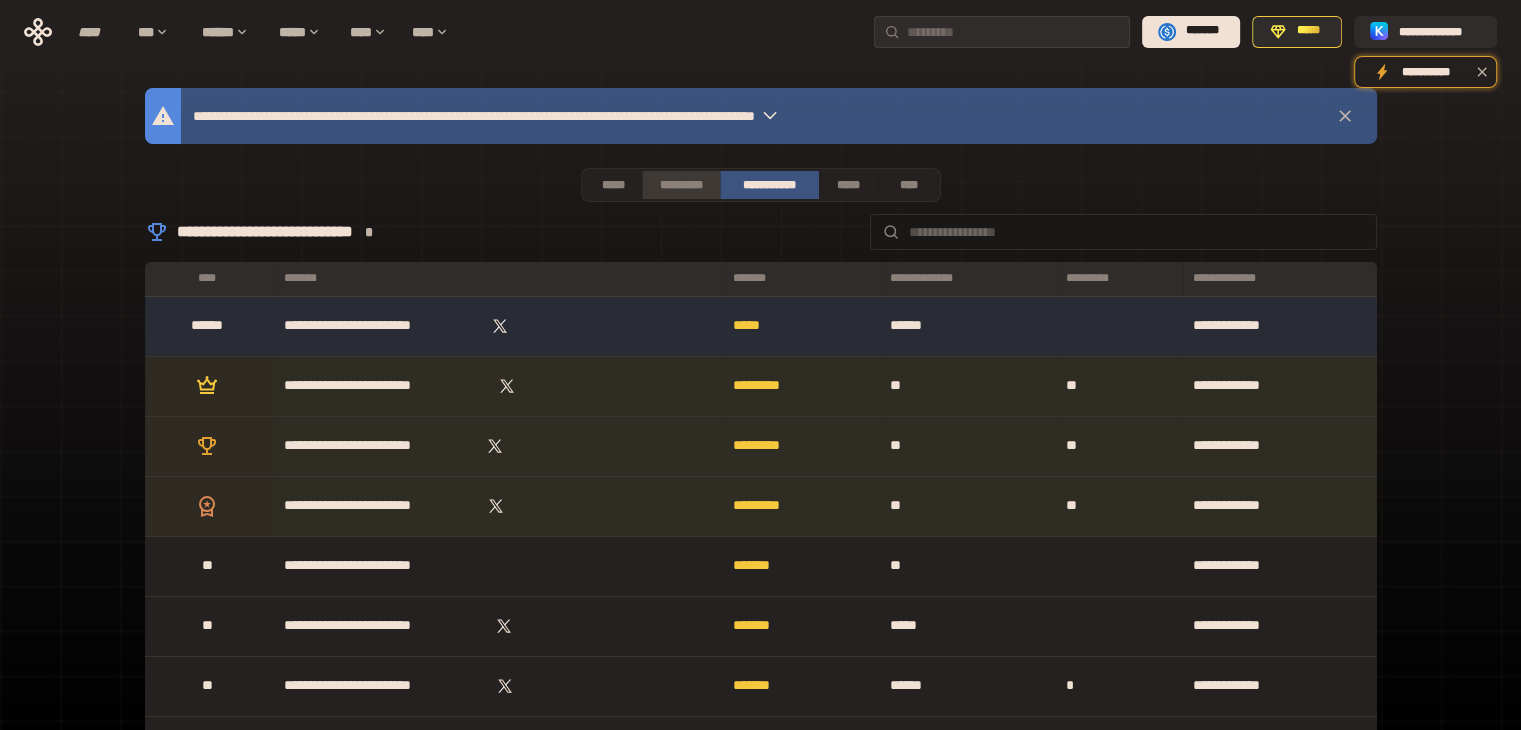 click on "*********" at bounding box center (680, 185) 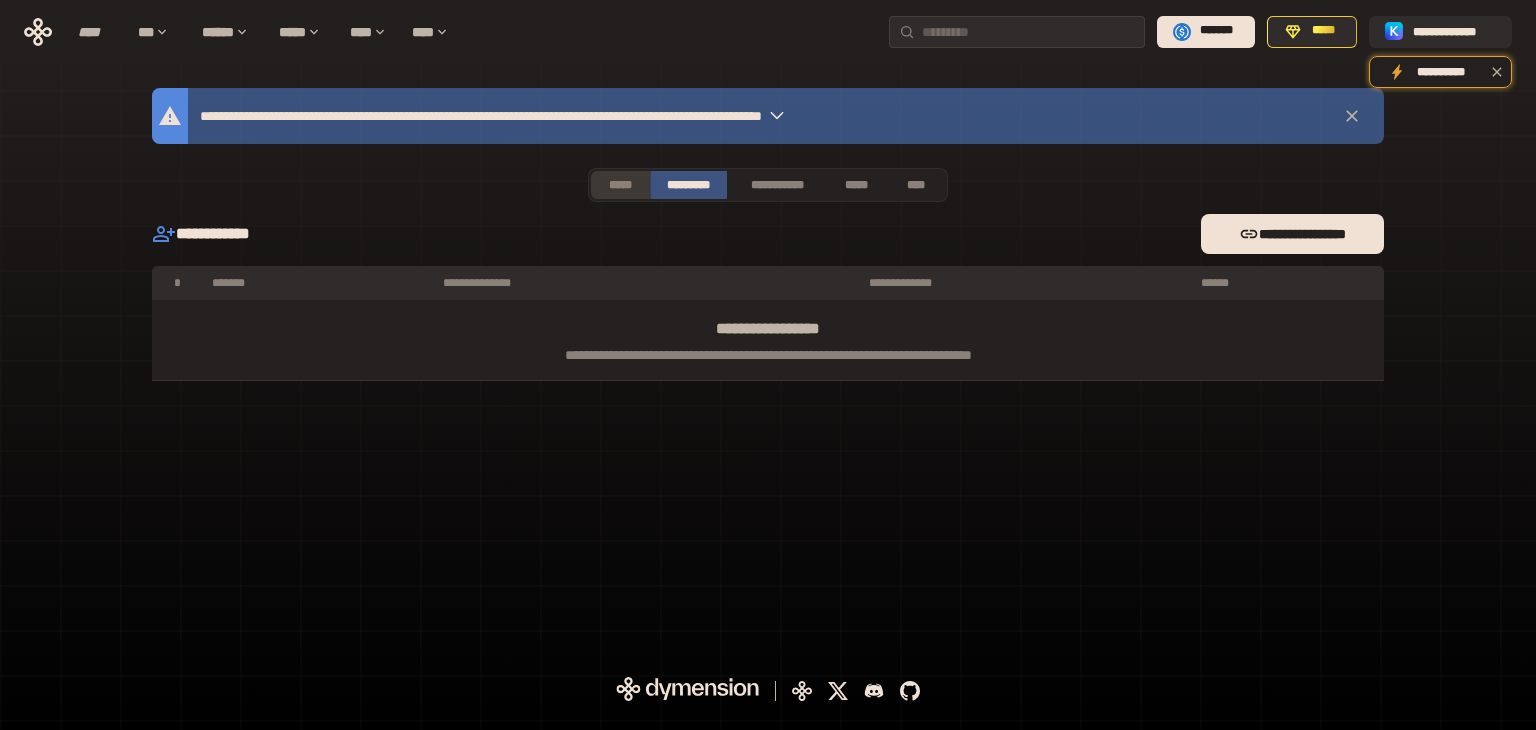 click on "*****" at bounding box center (620, 185) 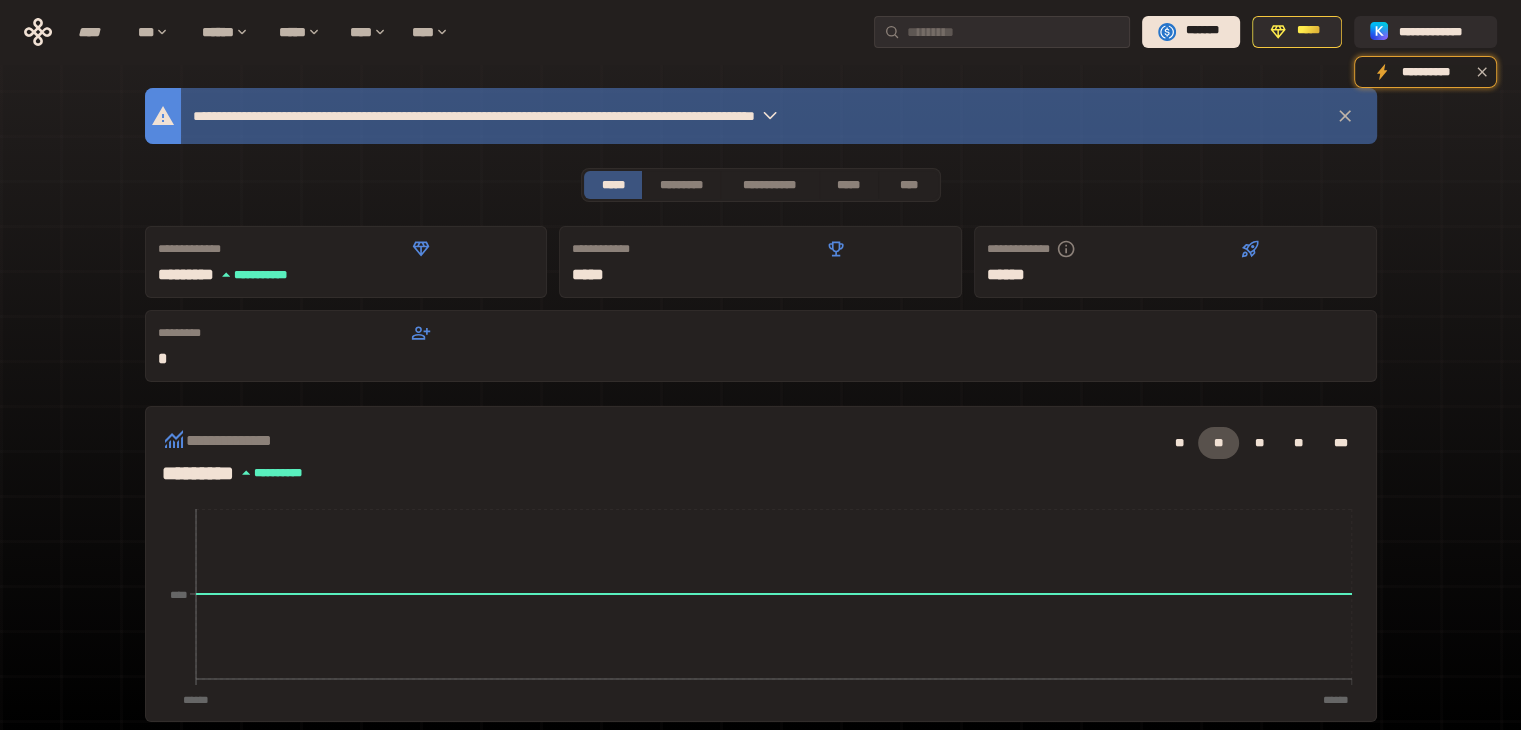 type 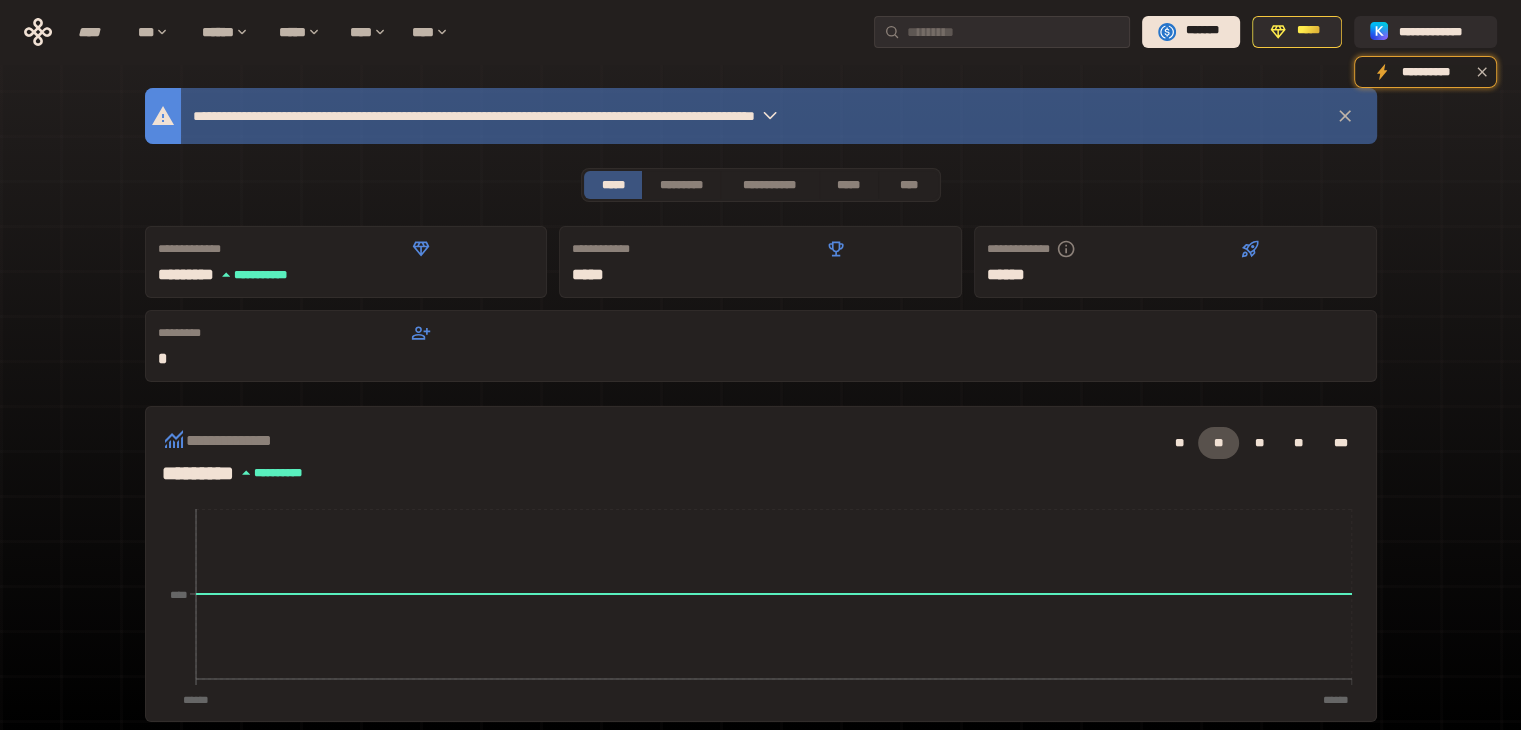 scroll, scrollTop: 0, scrollLeft: 0, axis: both 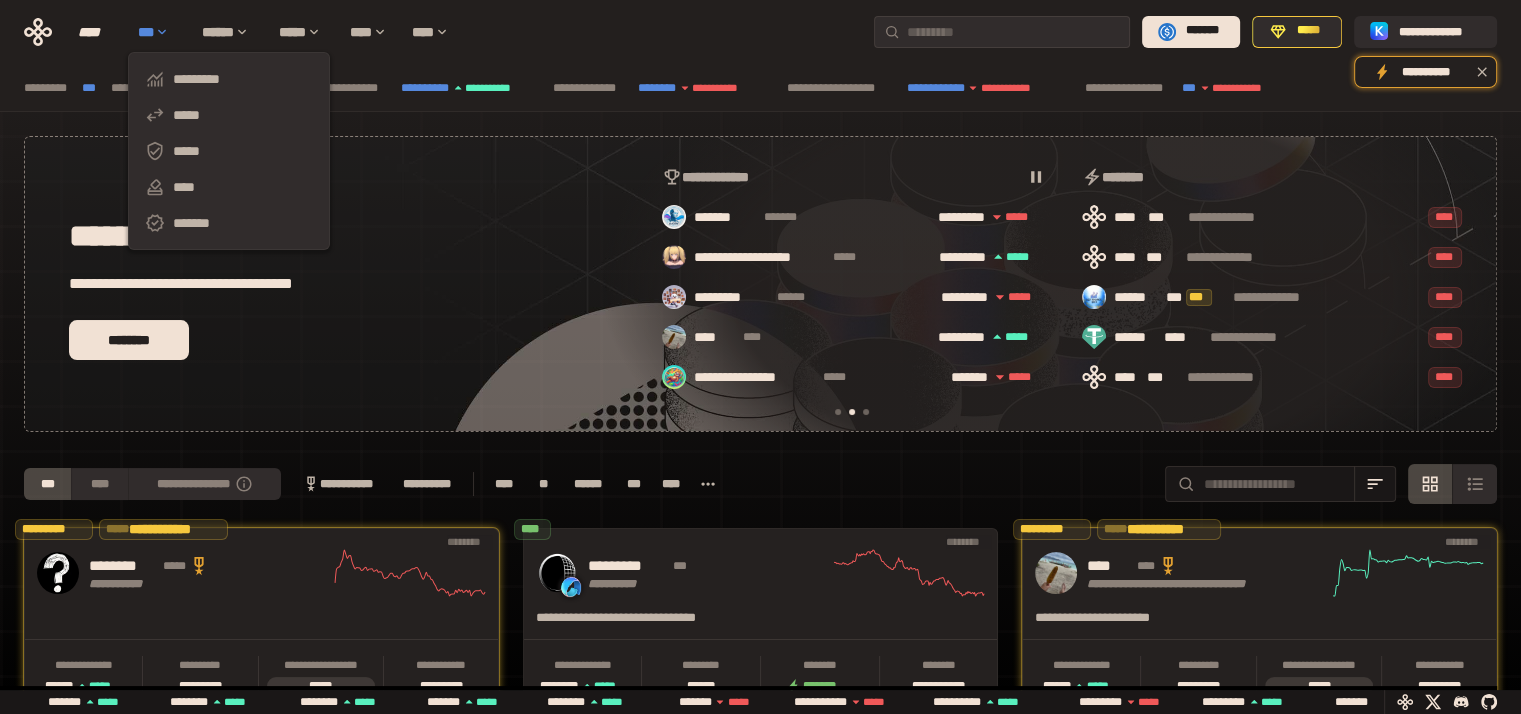 click on "***" at bounding box center (160, 32) 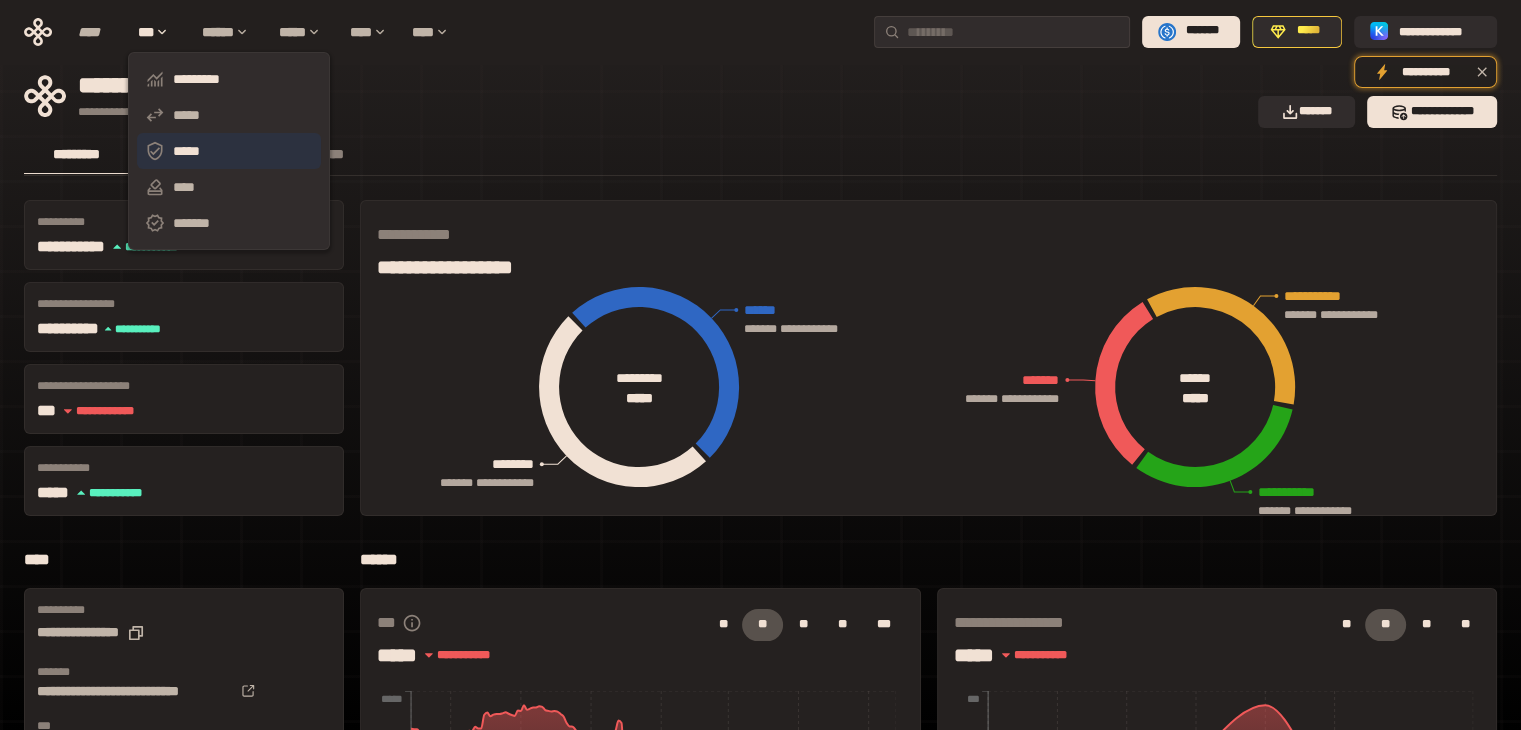 click on "*****" at bounding box center [229, 151] 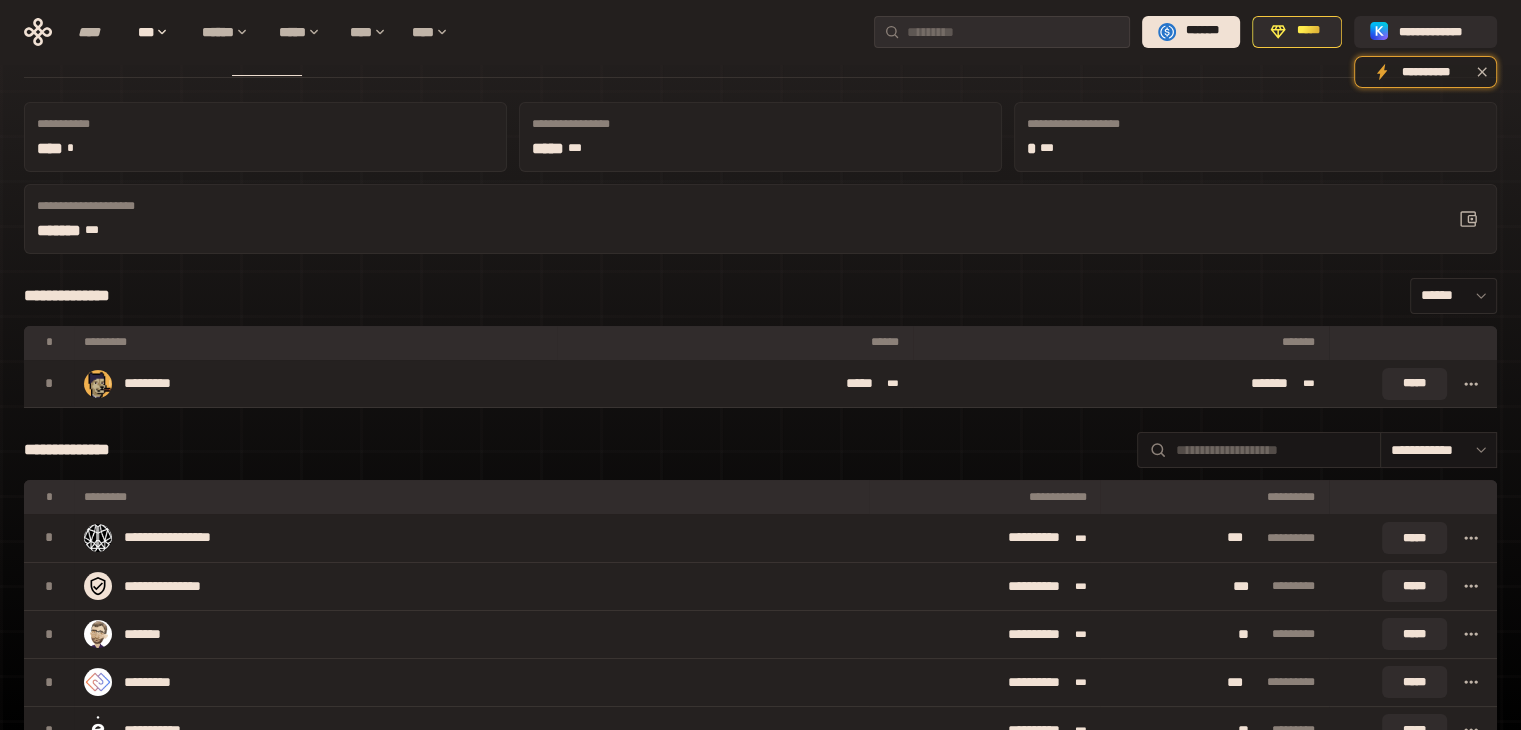 scroll, scrollTop: 0, scrollLeft: 0, axis: both 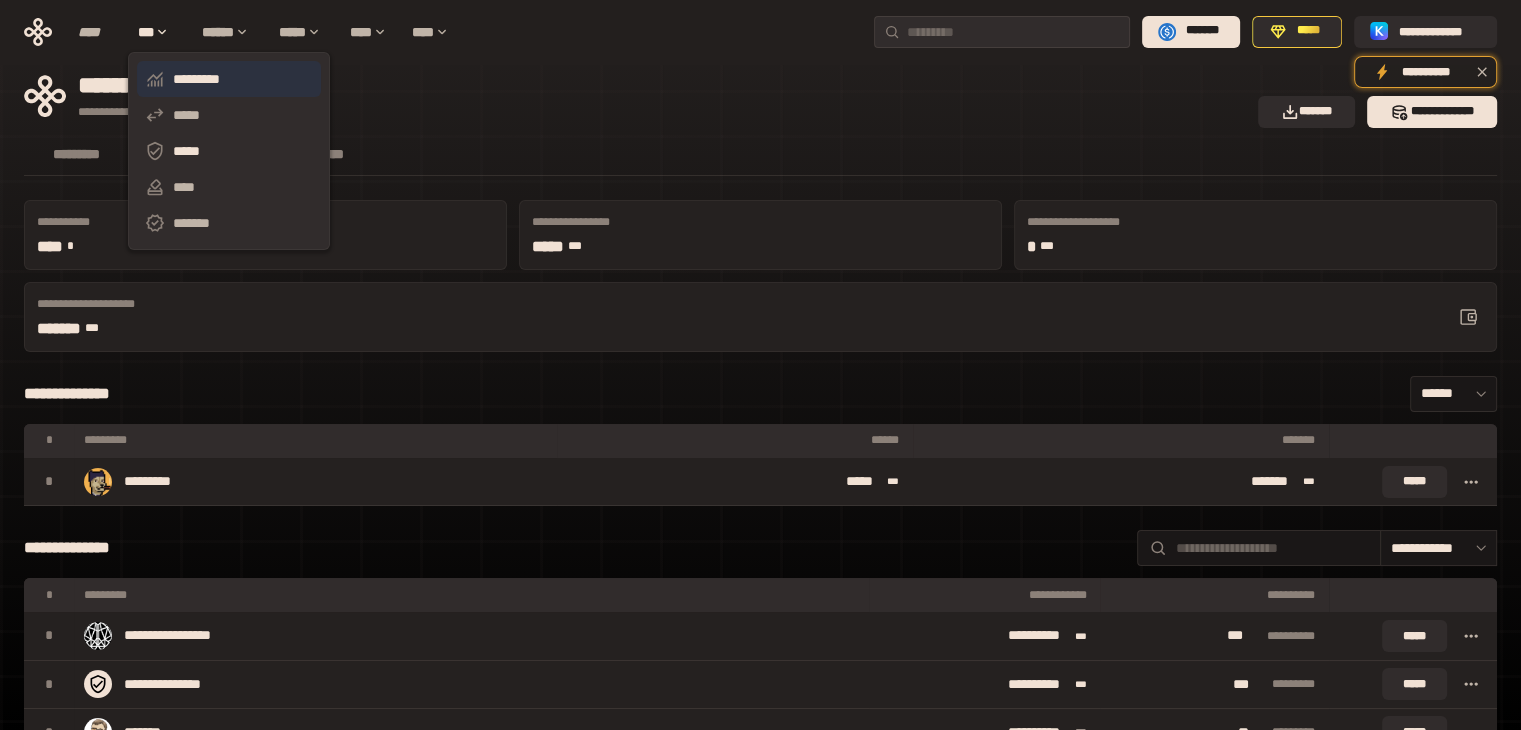 click on "*********" at bounding box center (229, 79) 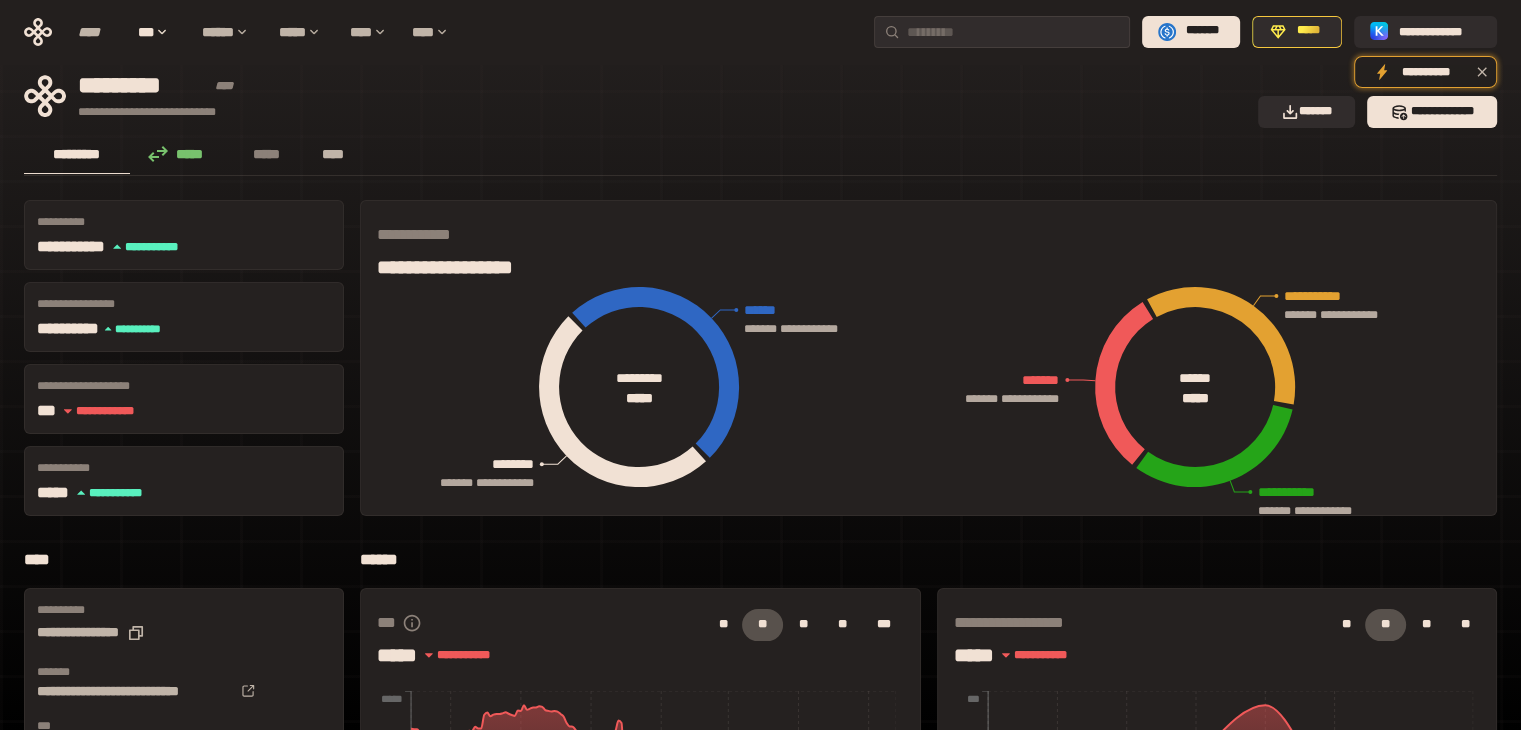 click on "****" at bounding box center [333, 154] 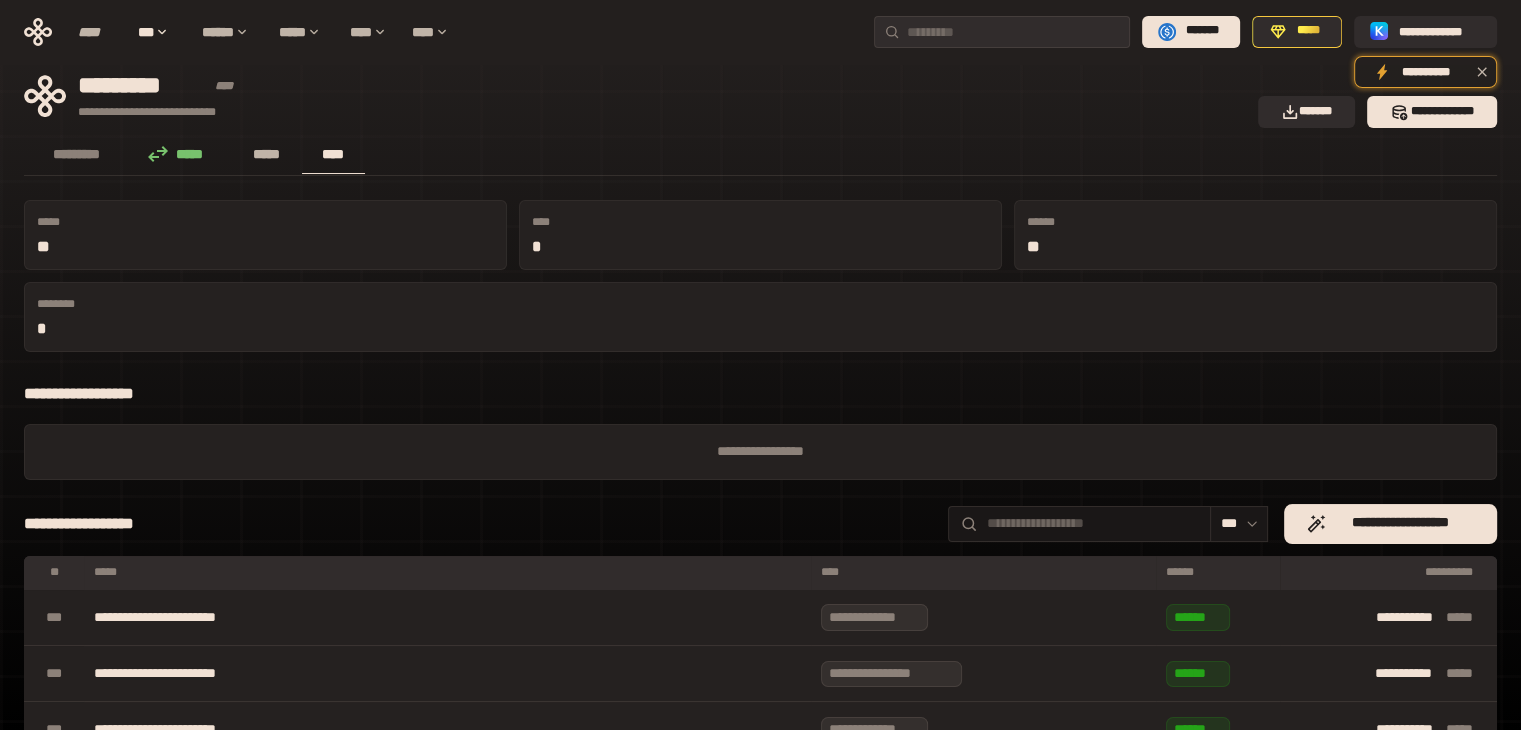 click on "*****" at bounding box center [267, 155] 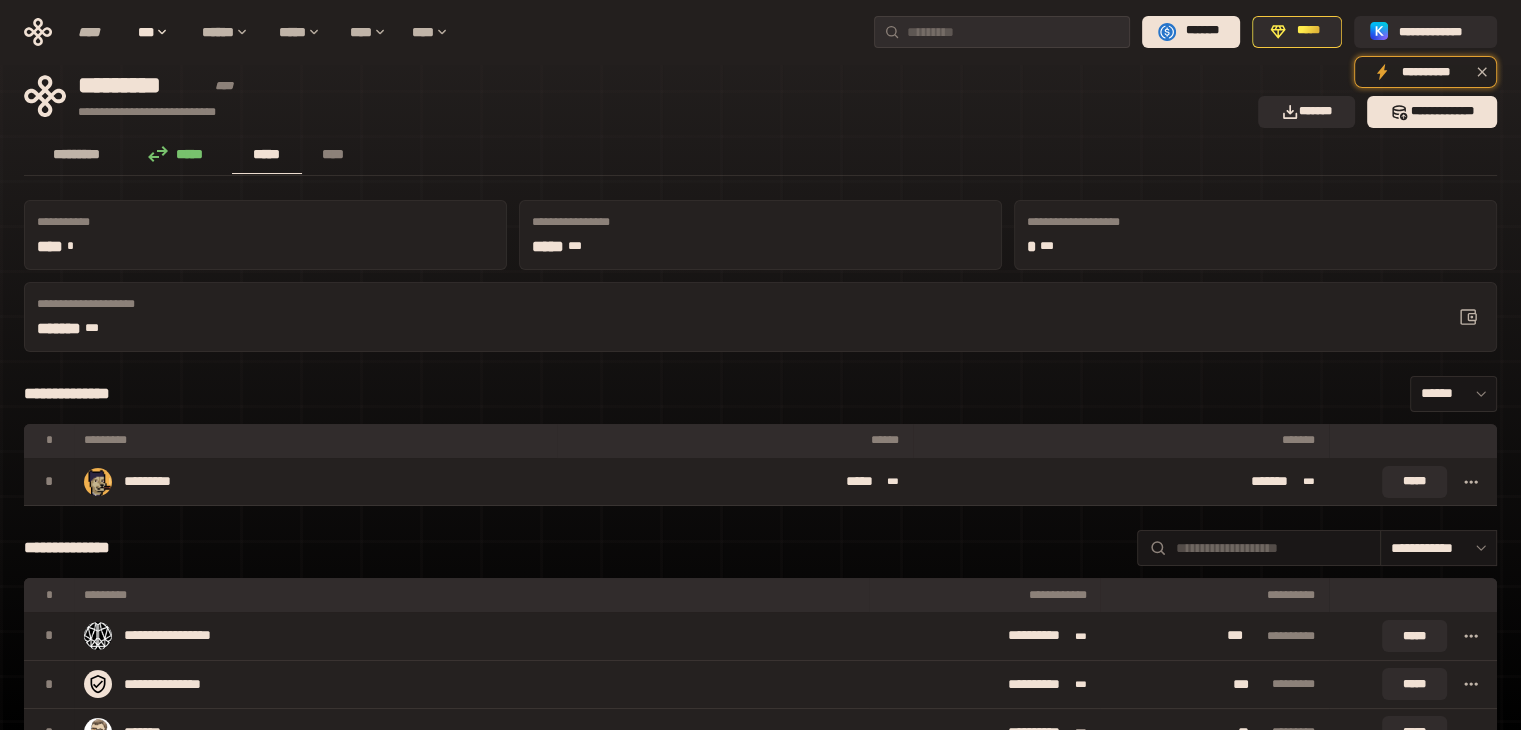 type 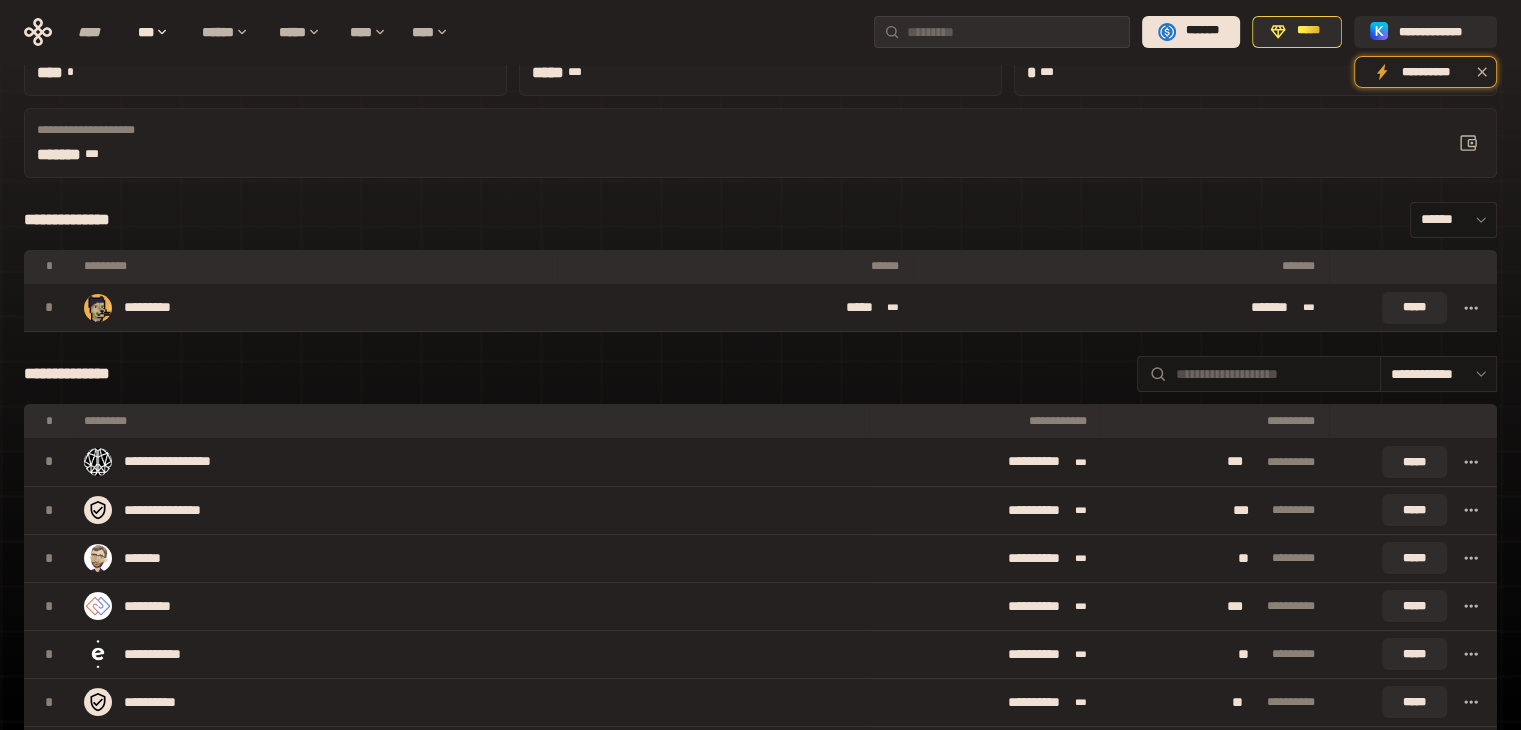scroll, scrollTop: 0, scrollLeft: 0, axis: both 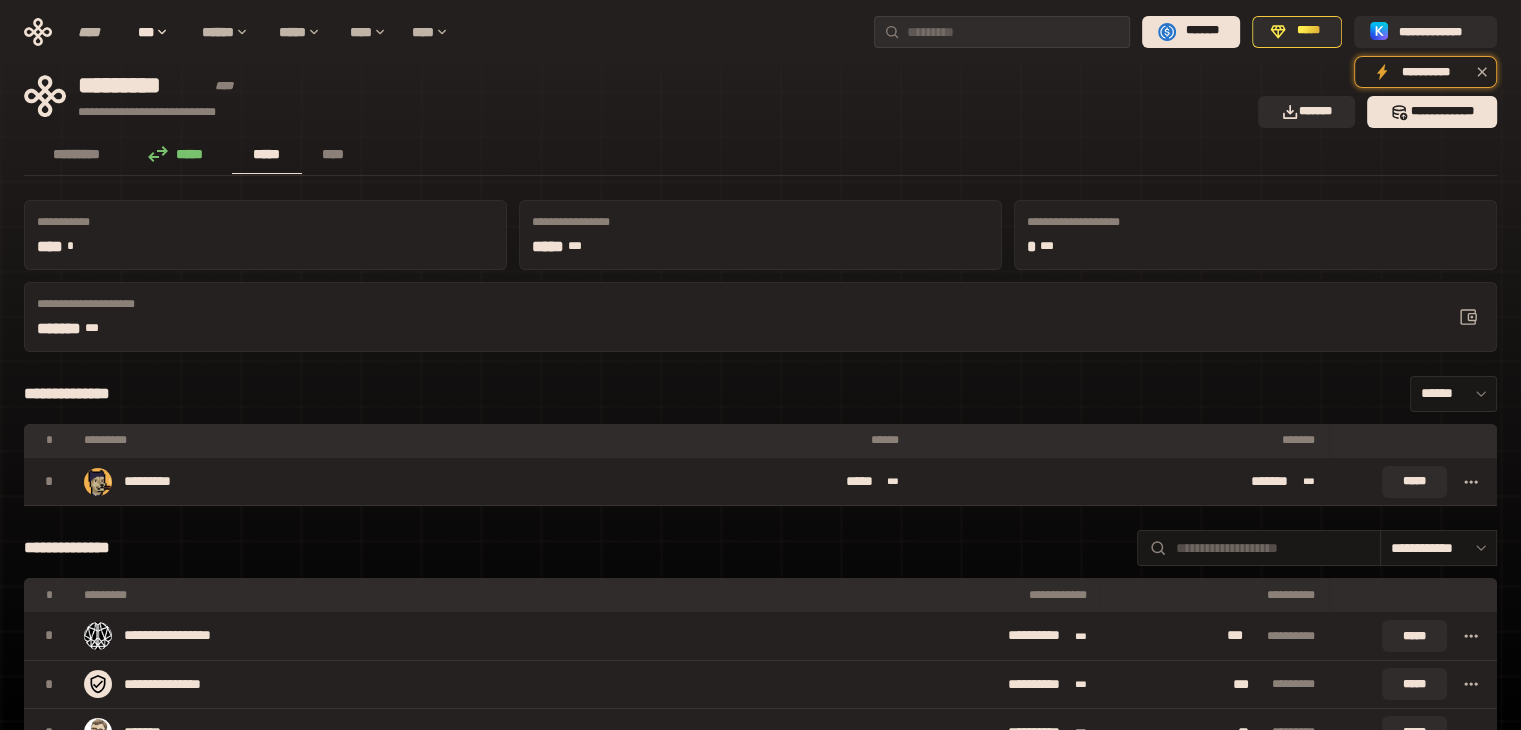 click on "**********" at bounding box center (760, 3254) 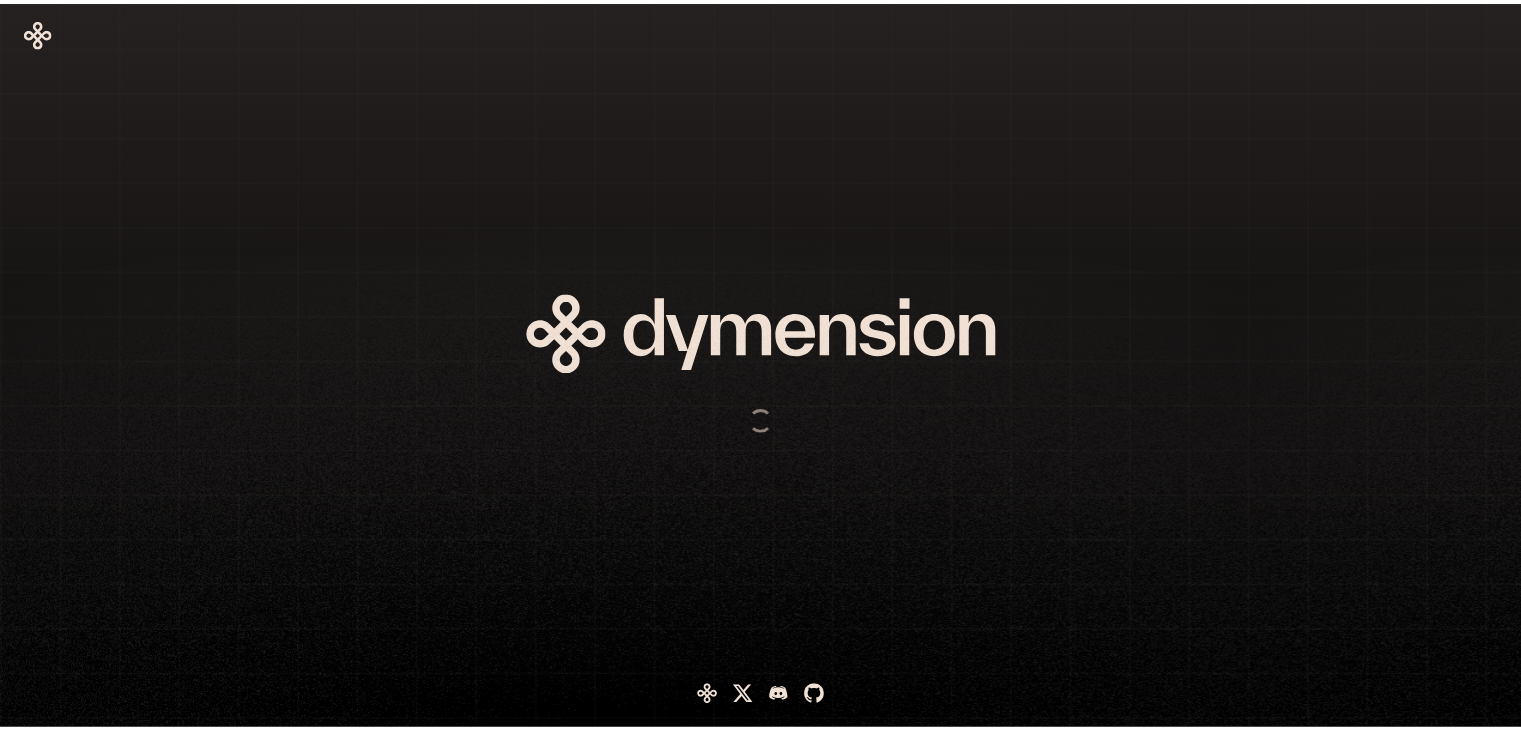 scroll, scrollTop: 0, scrollLeft: 0, axis: both 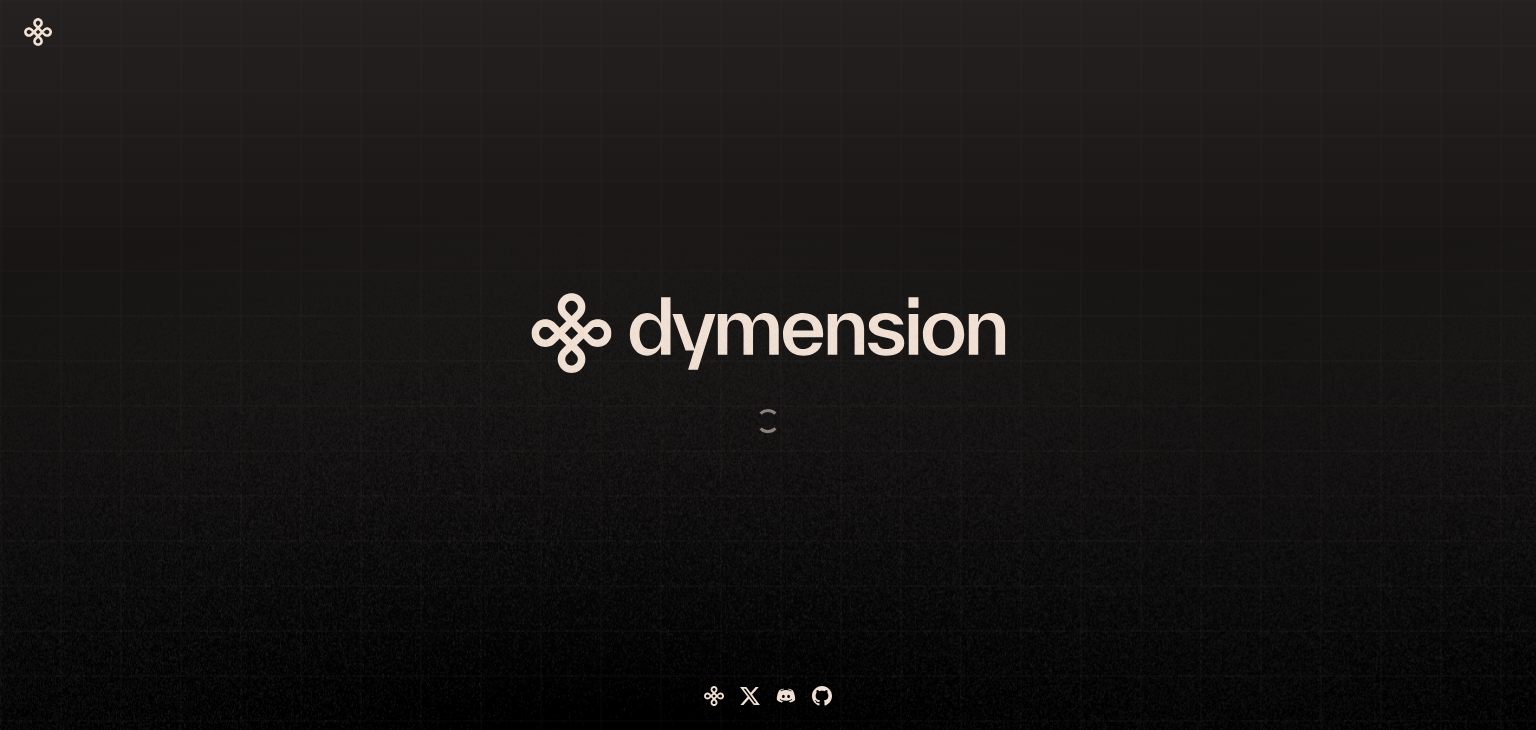 drag, startPoint x: 0, startPoint y: 0, endPoint x: 786, endPoint y: 135, distance: 797.5093 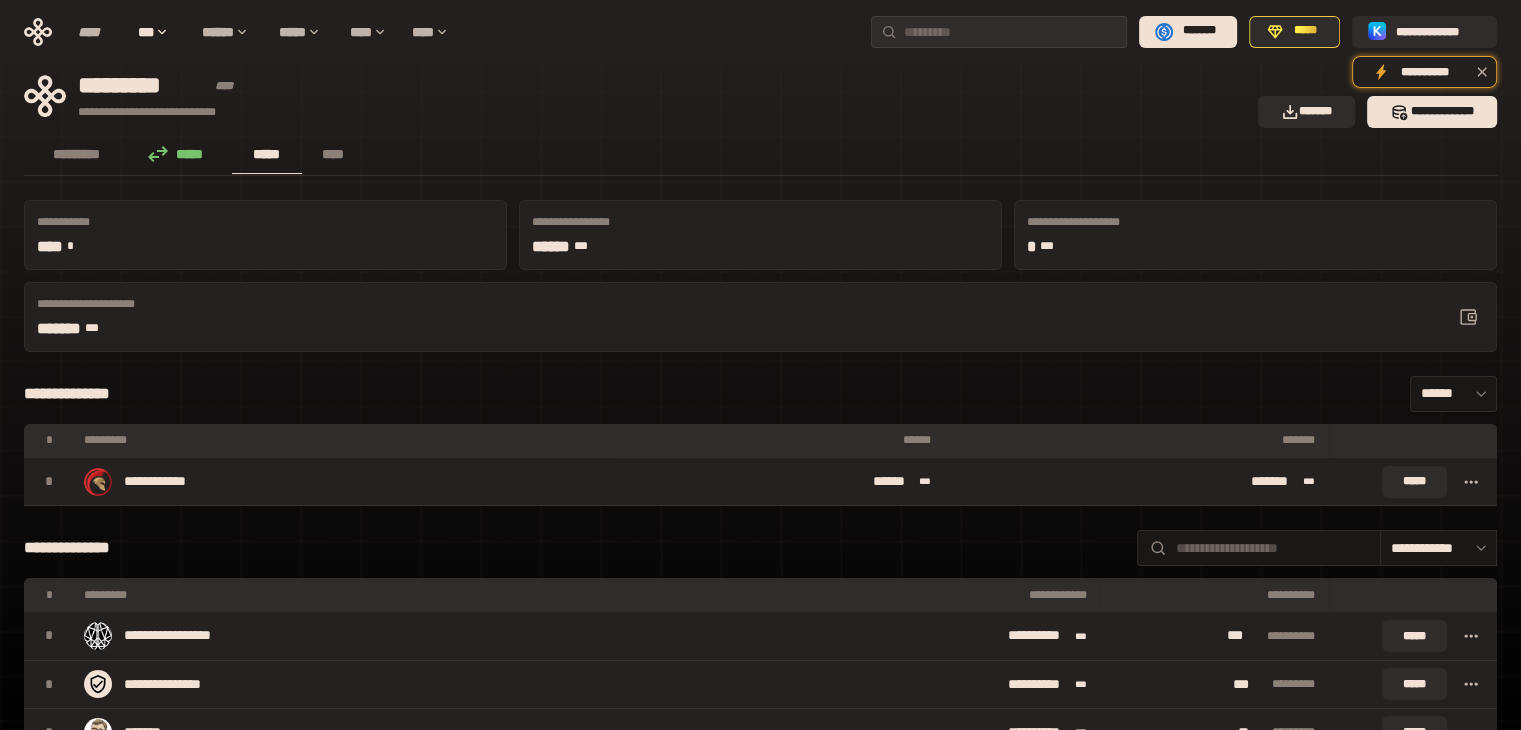click on "**********" at bounding box center (635, 96) 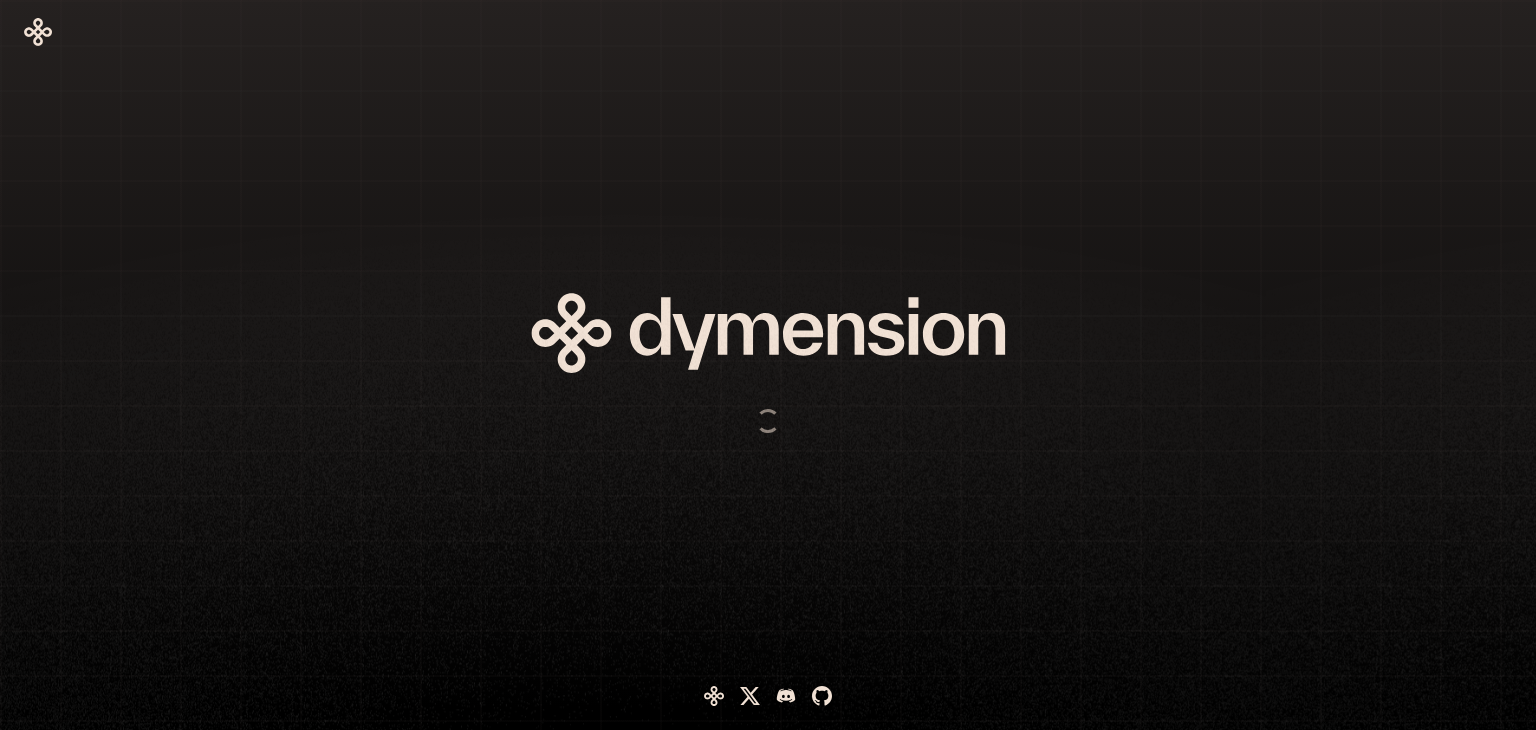 scroll, scrollTop: 0, scrollLeft: 0, axis: both 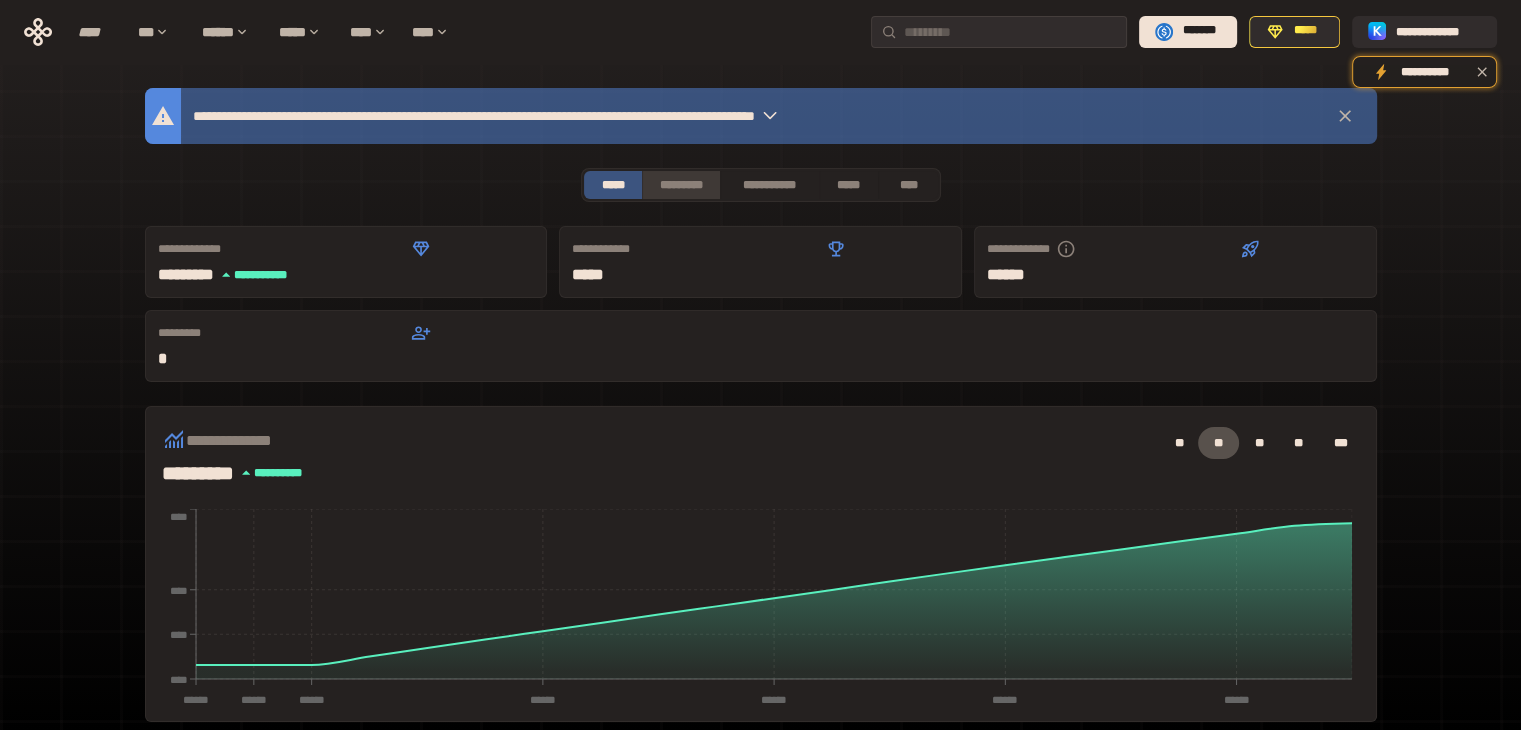 click on "*********" at bounding box center [680, 185] 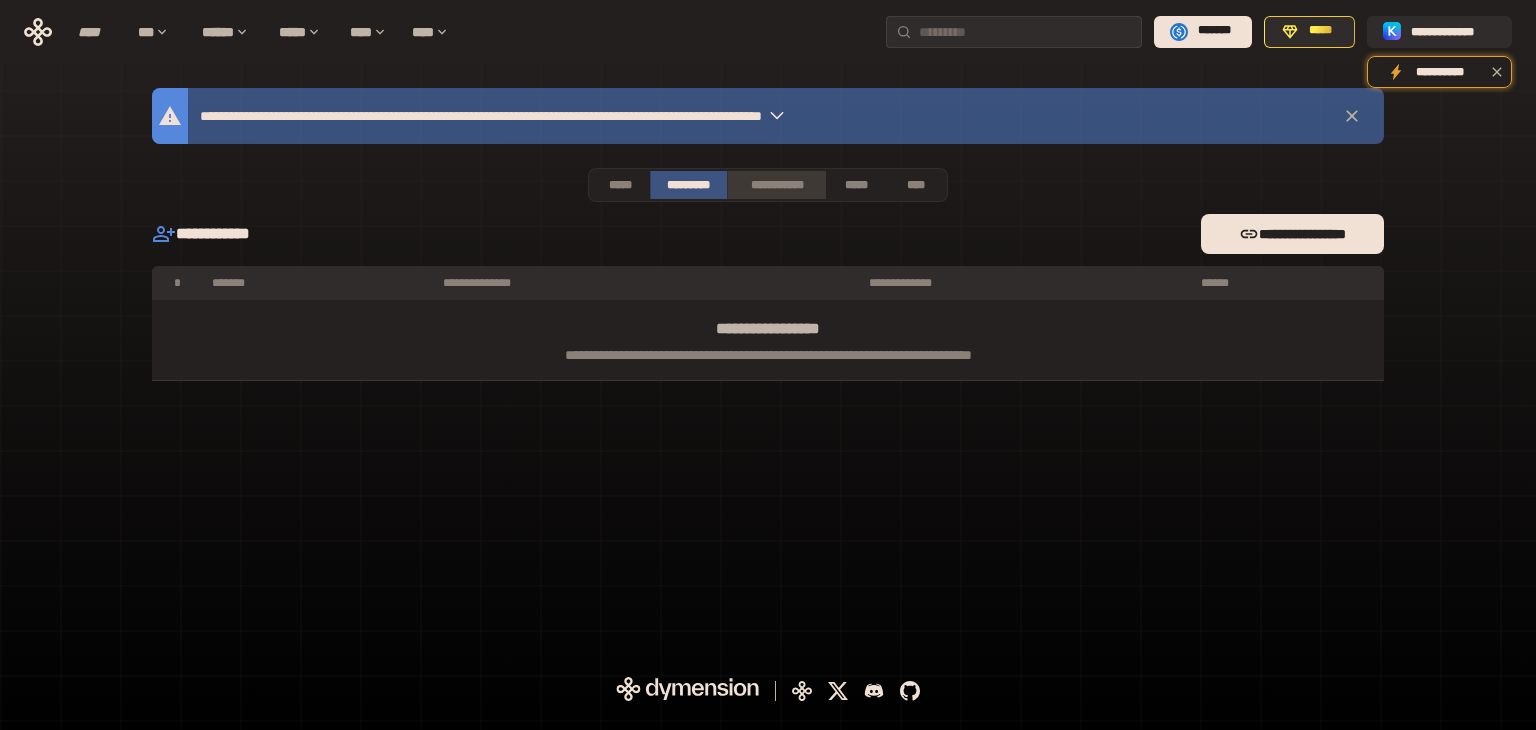 click on "**********" at bounding box center [776, 185] 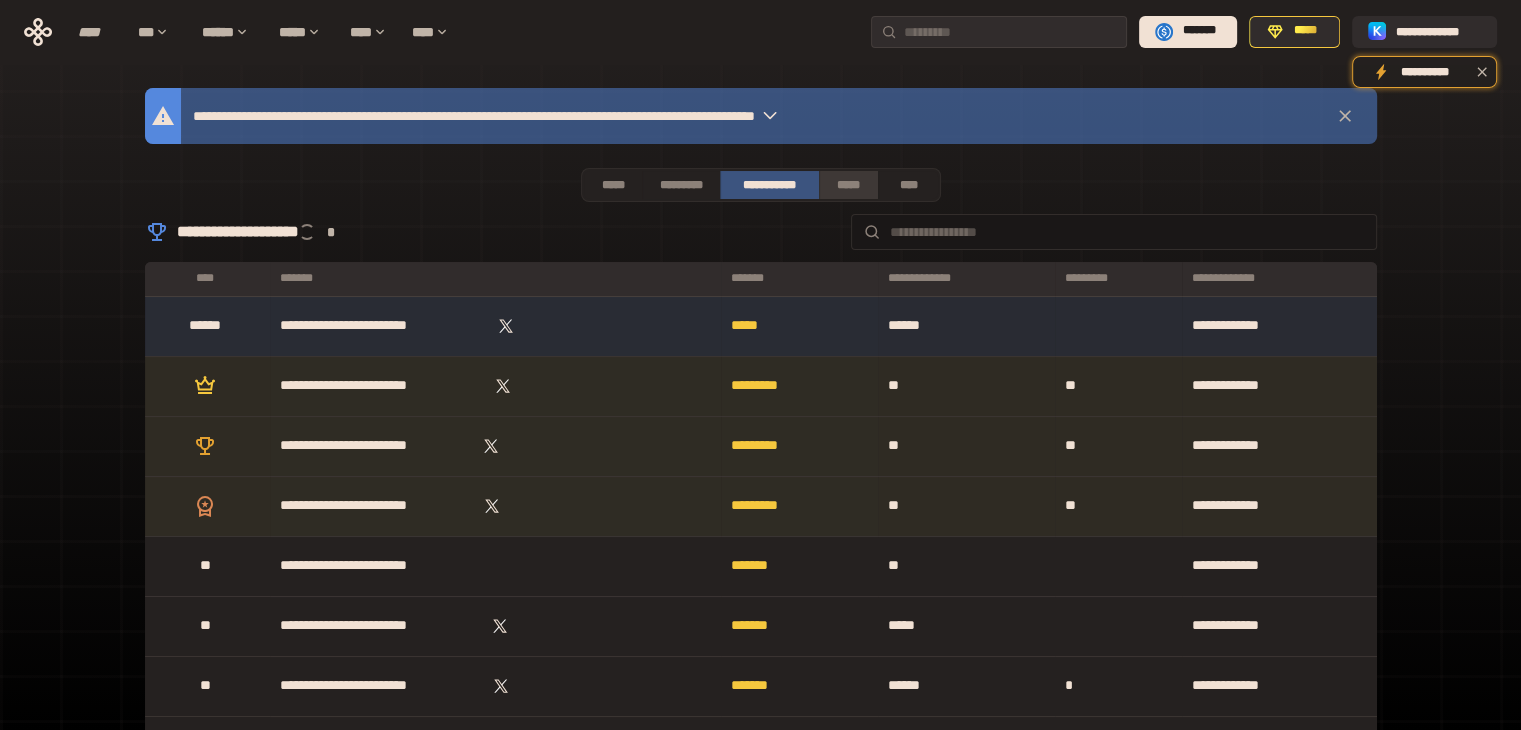 click on "*****" at bounding box center [849, 185] 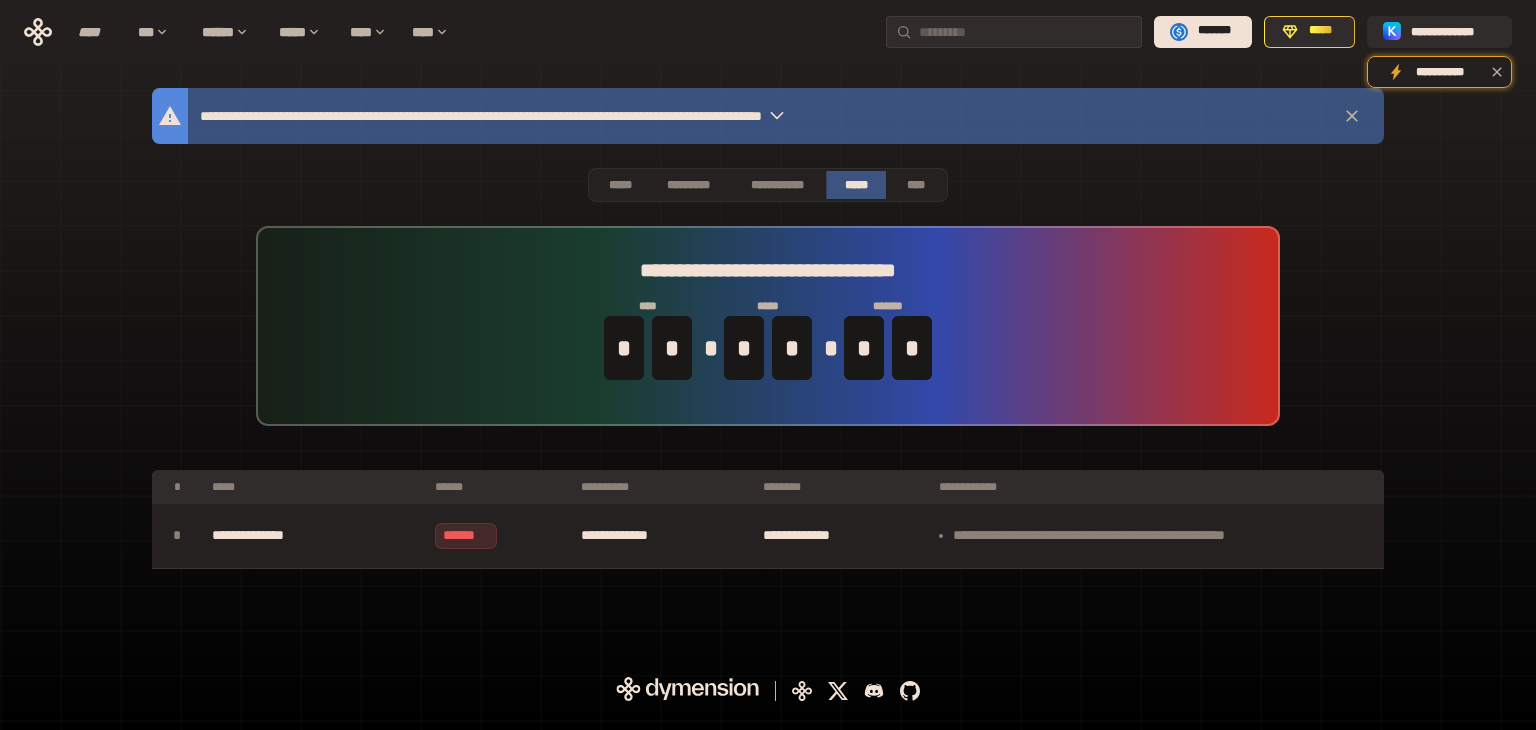 type 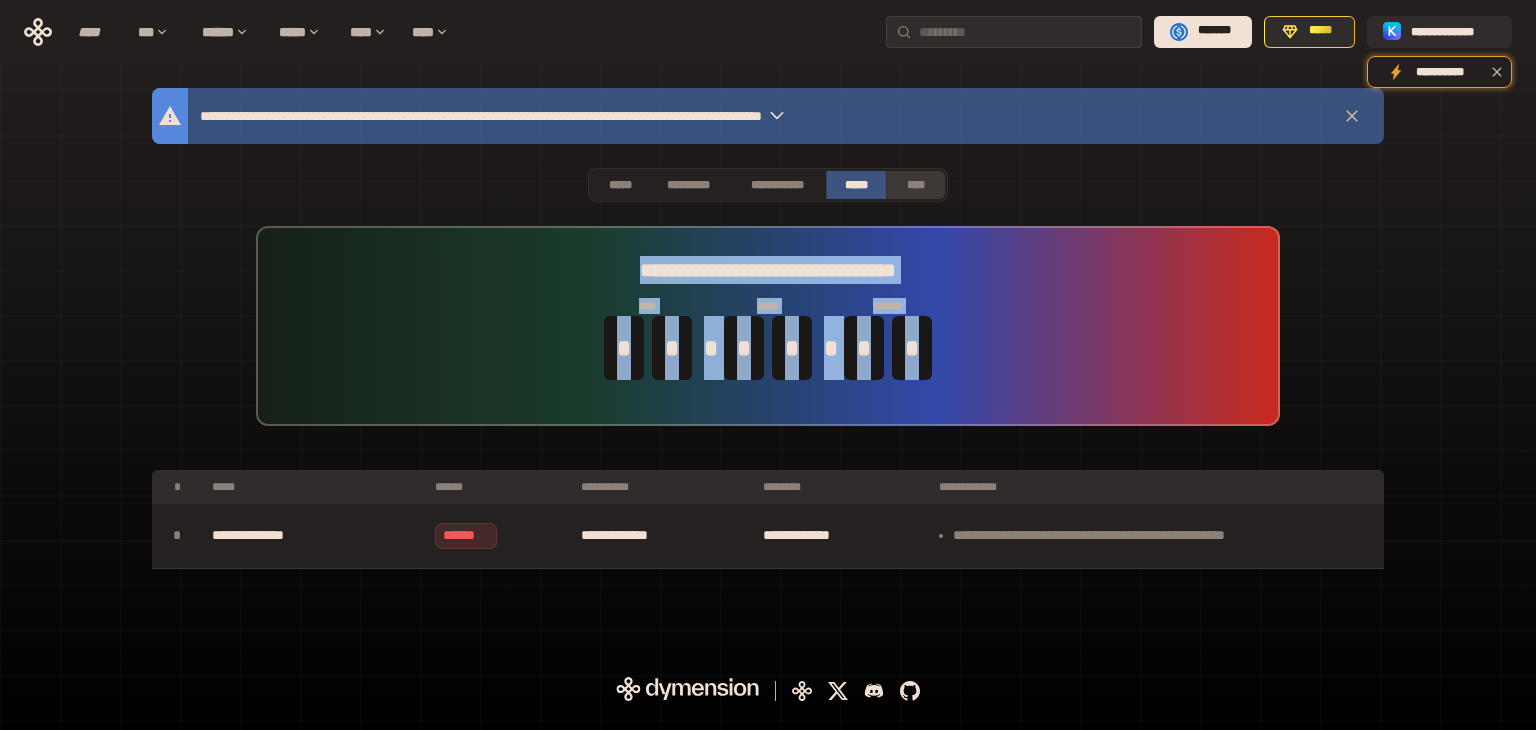 drag, startPoint x: 704, startPoint y: 367, endPoint x: 928, endPoint y: 190, distance: 285.4908 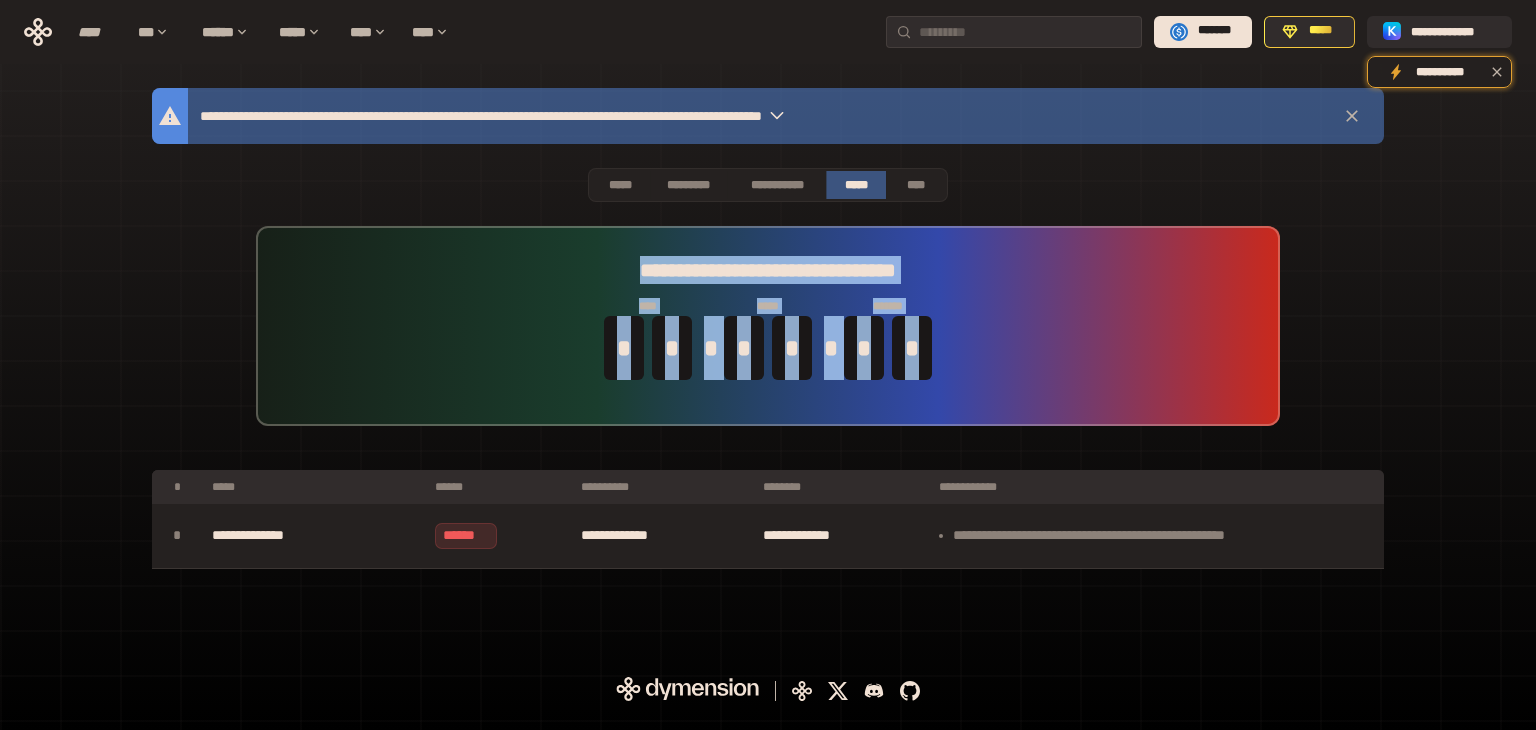 click on "**********" at bounding box center (768, 326) 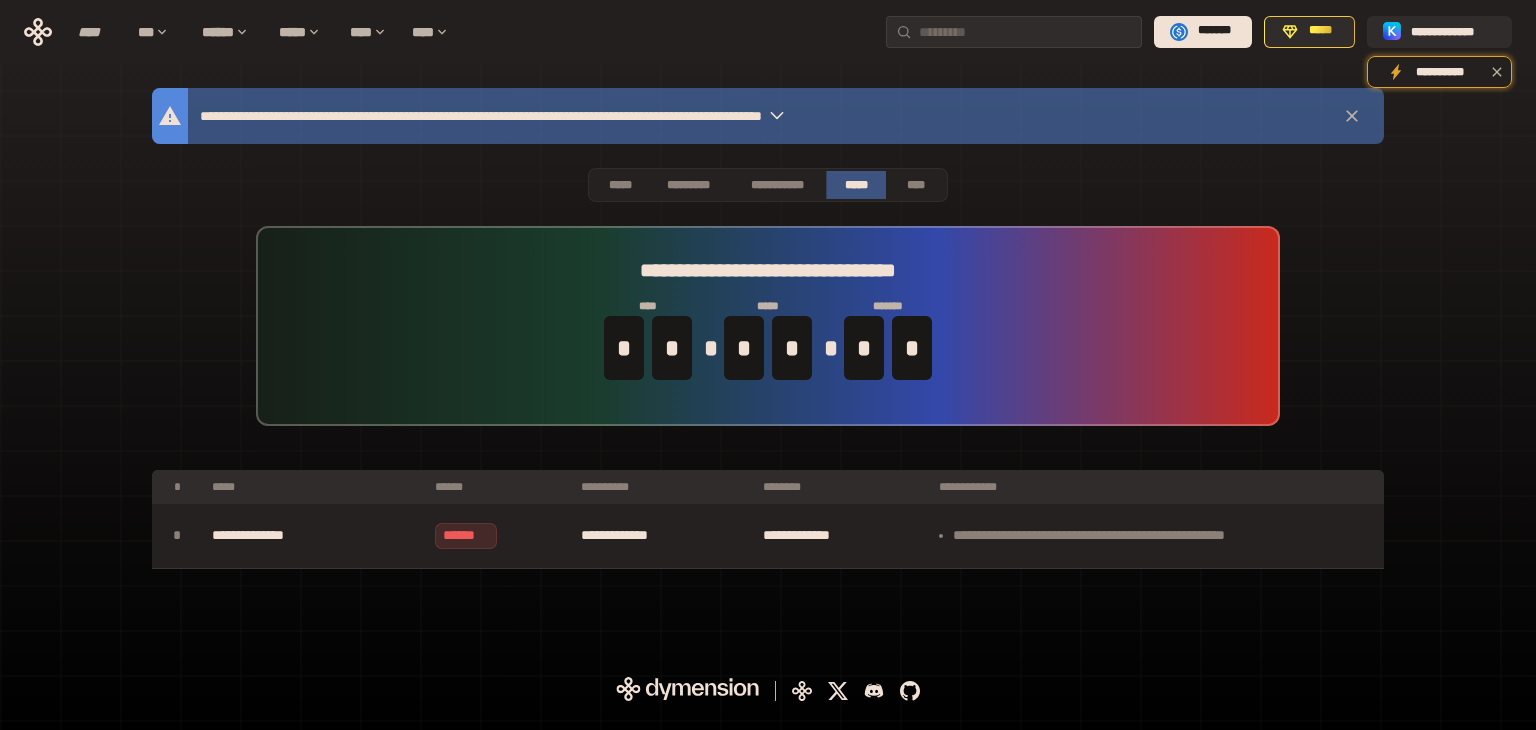 click on "**********" at bounding box center (768, 326) 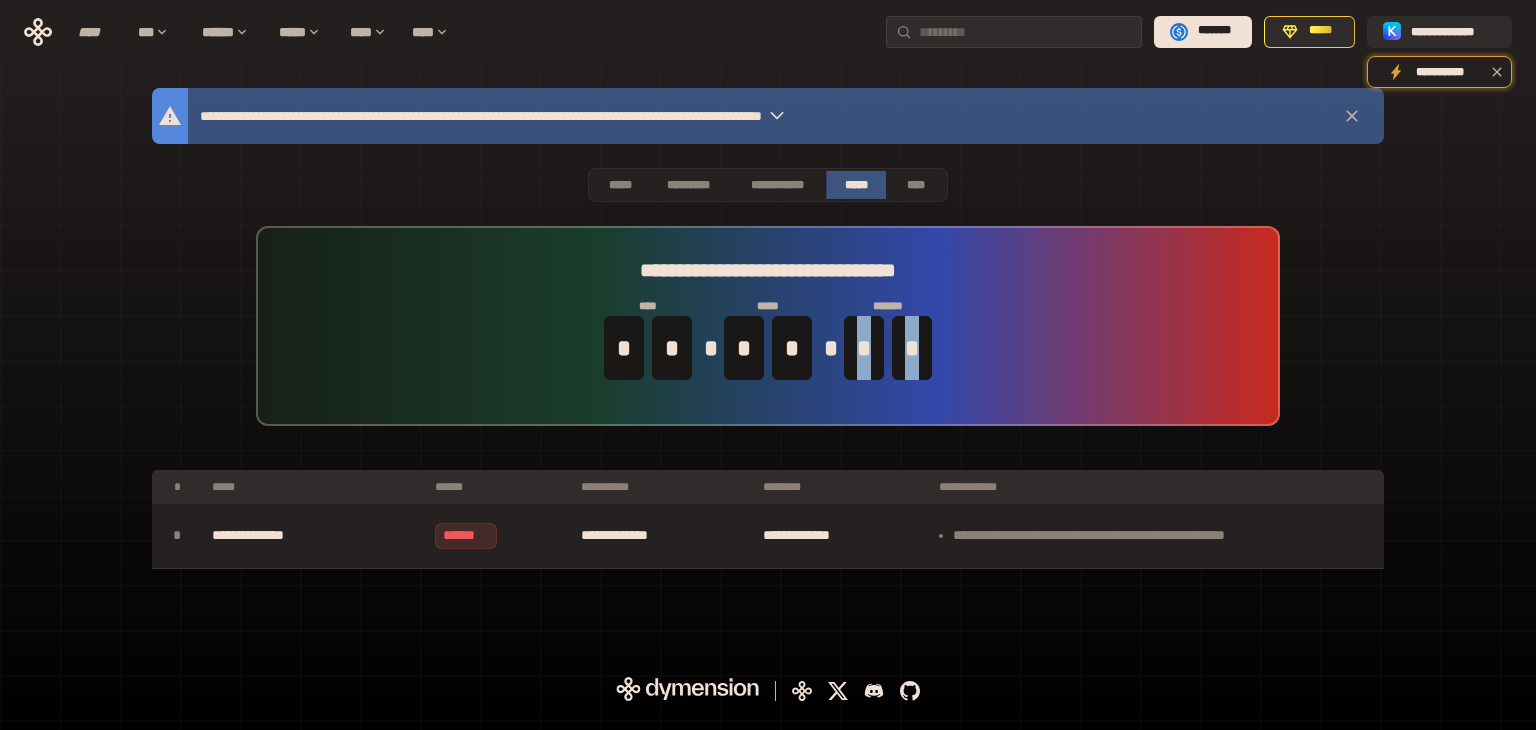 click on "**********" at bounding box center (768, 326) 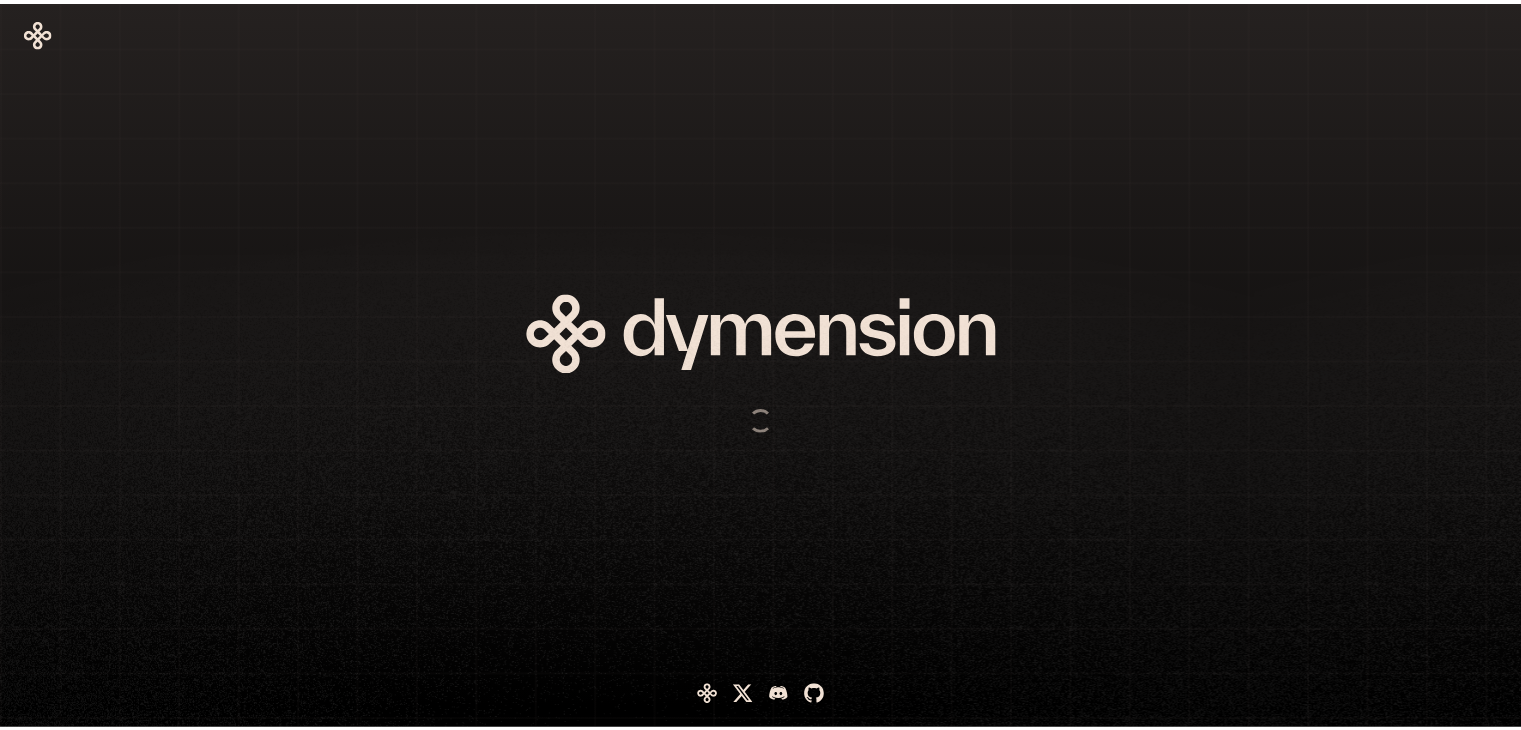 scroll, scrollTop: 0, scrollLeft: 0, axis: both 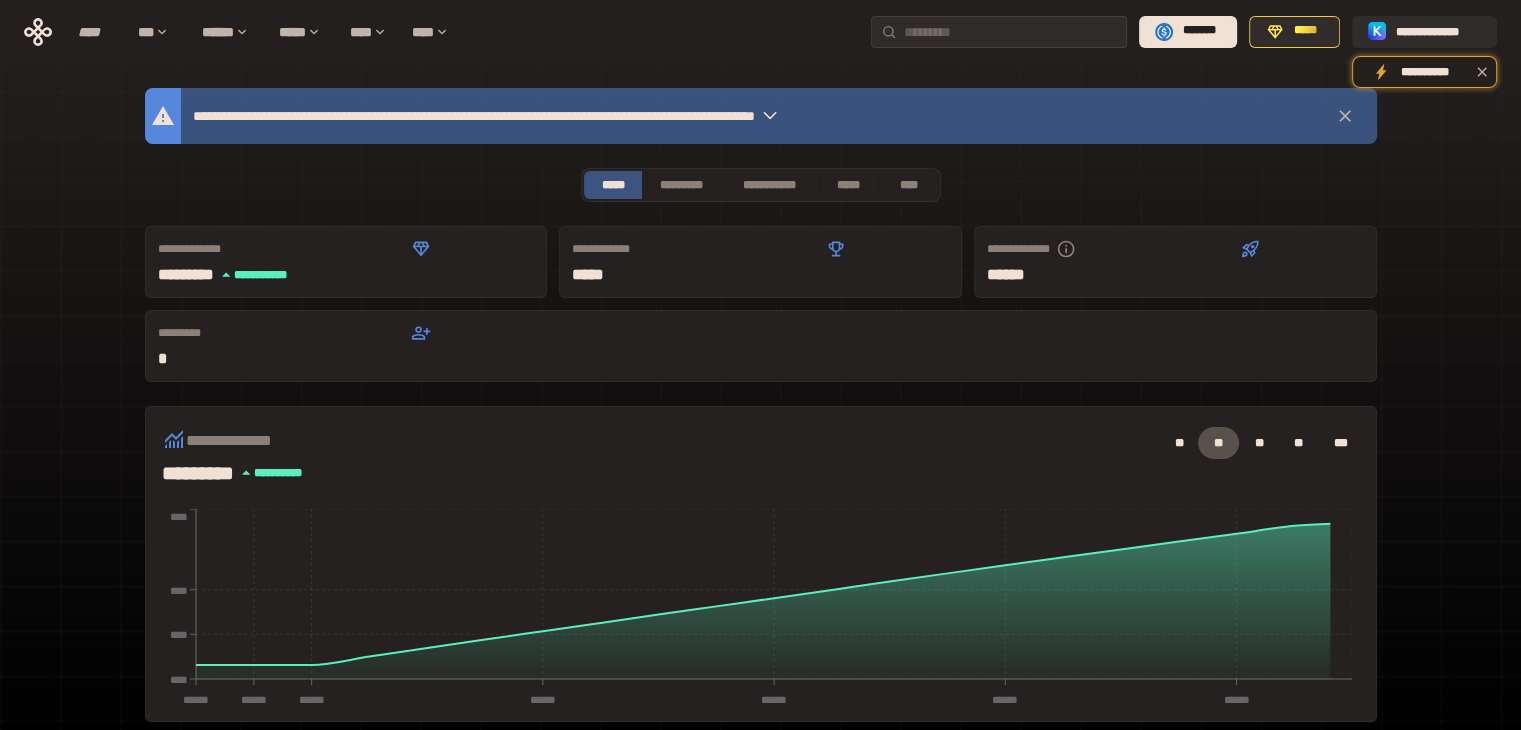 click on "**********" at bounding box center [761, 116] 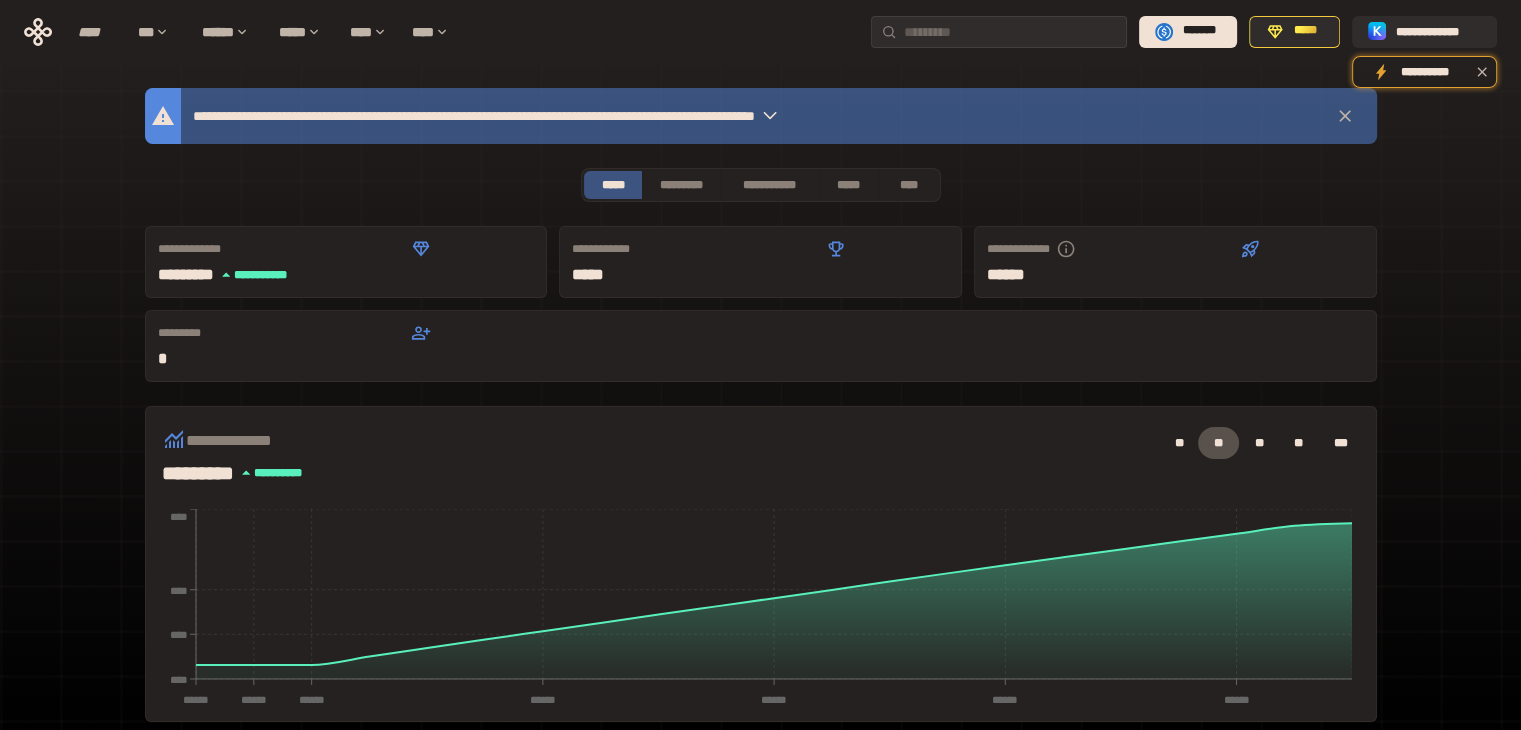click on "**********" at bounding box center [597, 116] 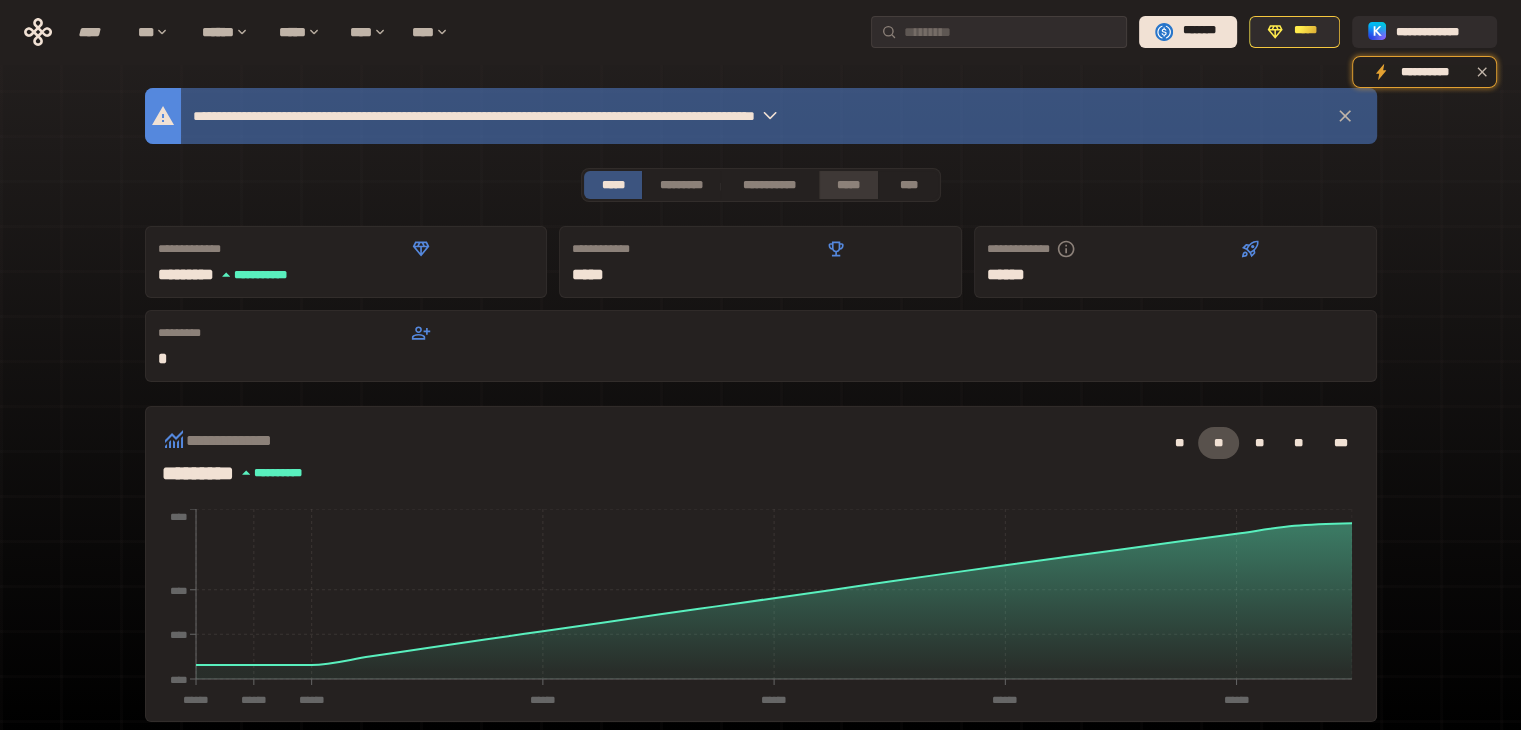 click on "*****" at bounding box center (849, 185) 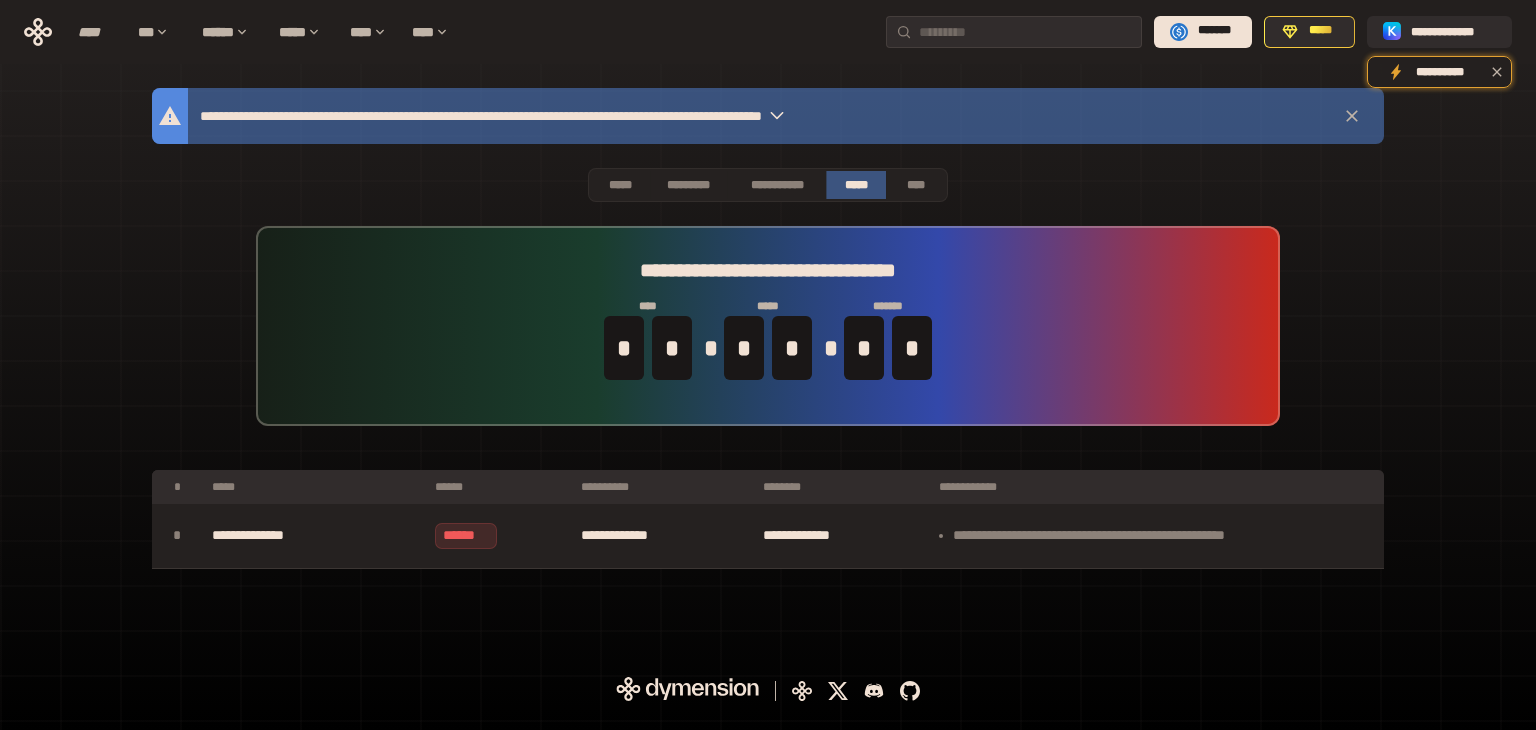 click on "*****" at bounding box center [856, 185] 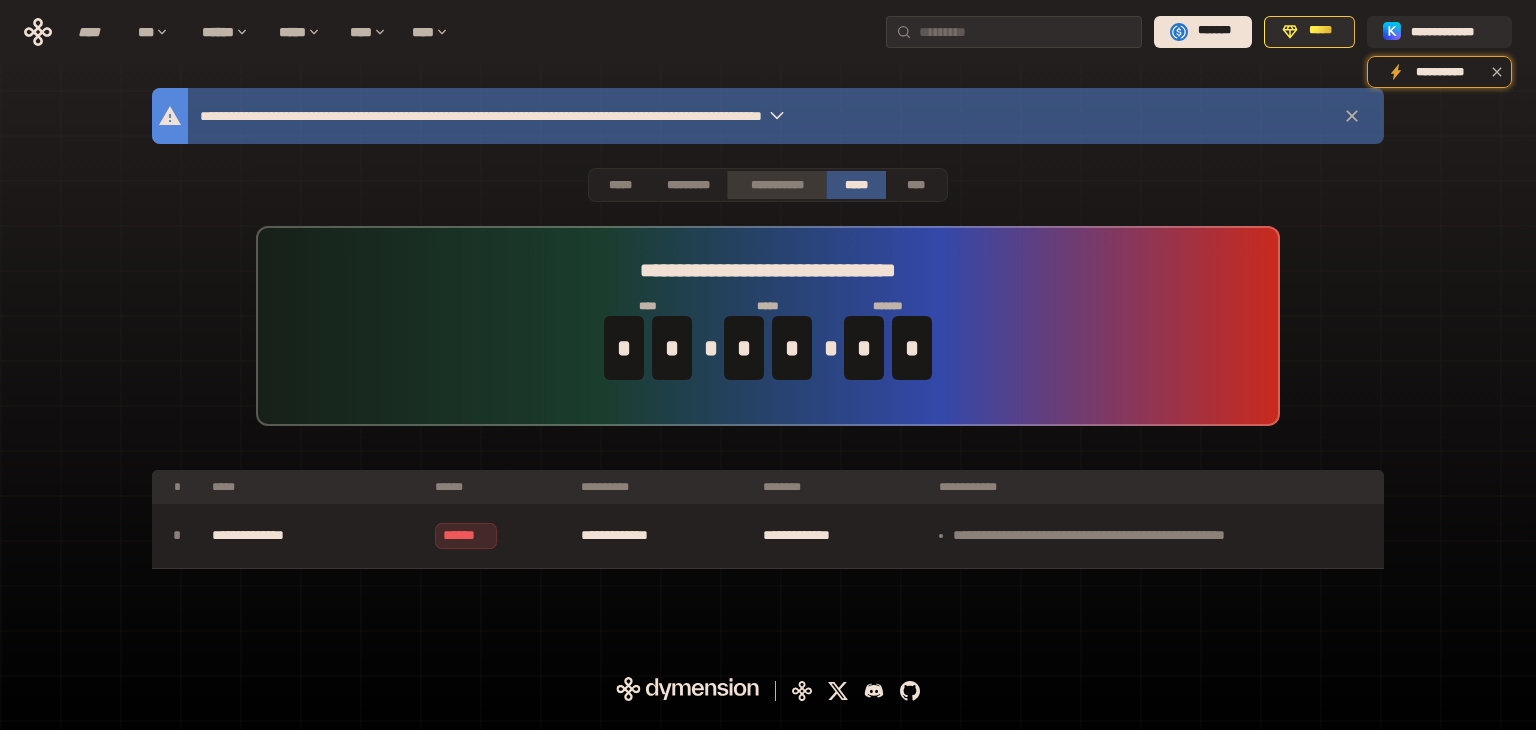click on "**********" at bounding box center [776, 185] 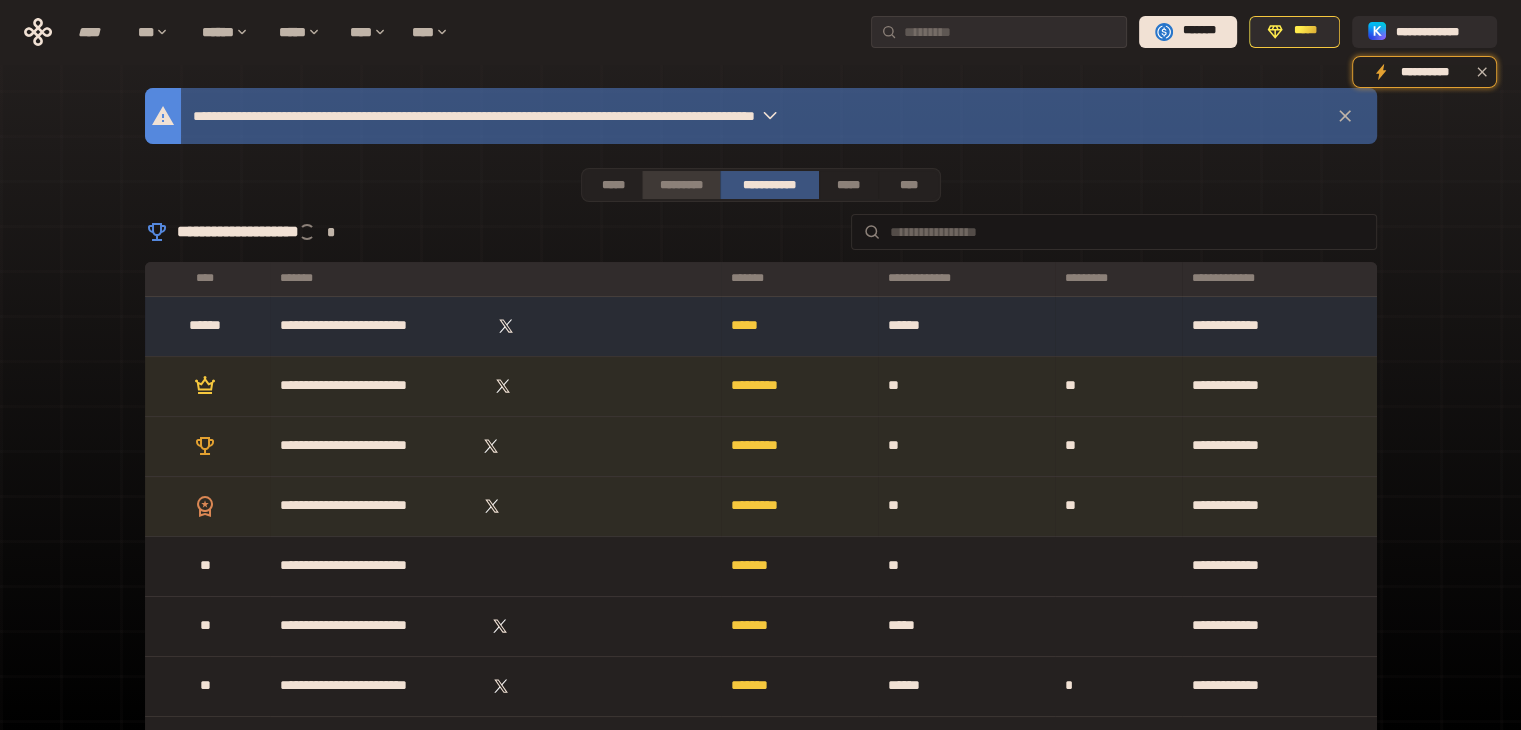 click on "*********" at bounding box center [680, 185] 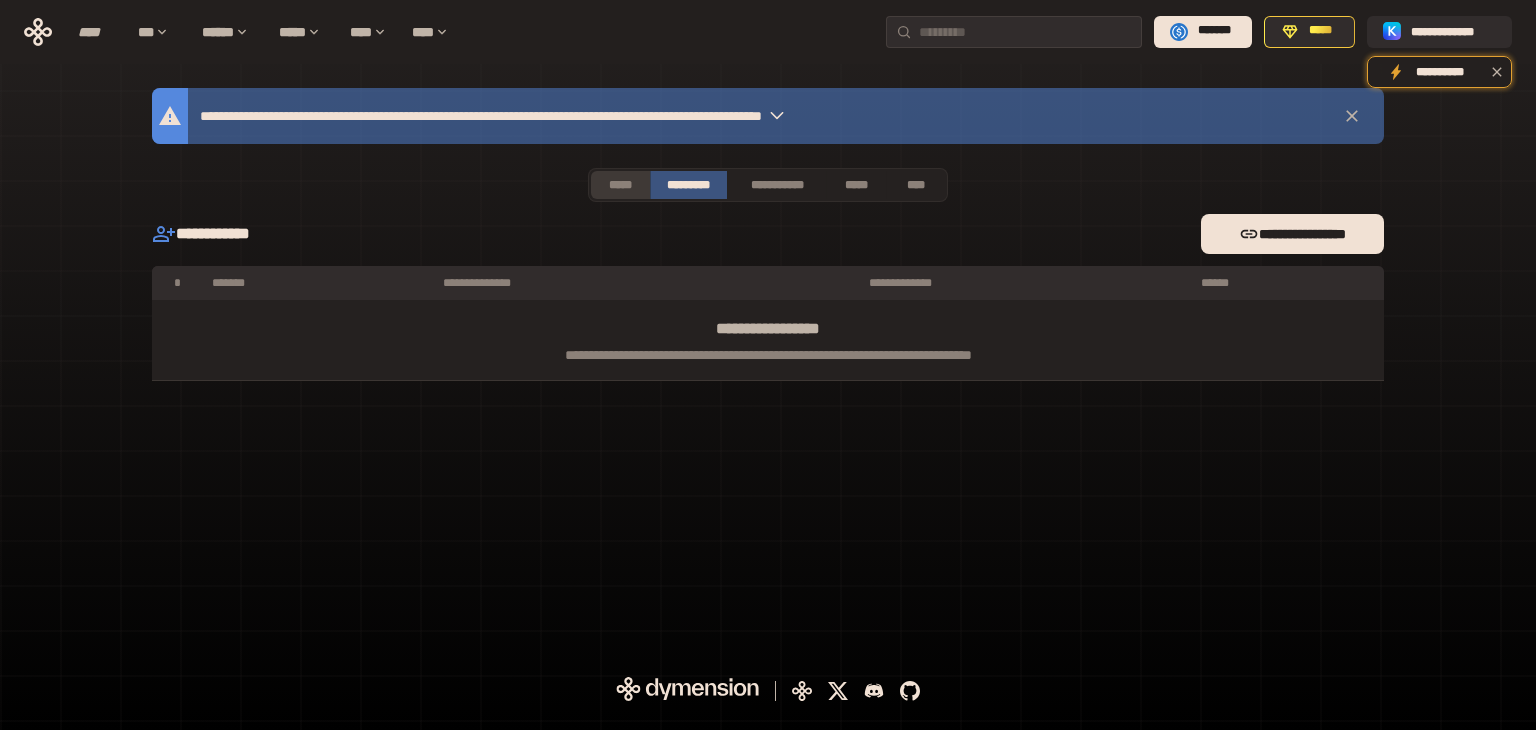 click on "*****" at bounding box center (620, 185) 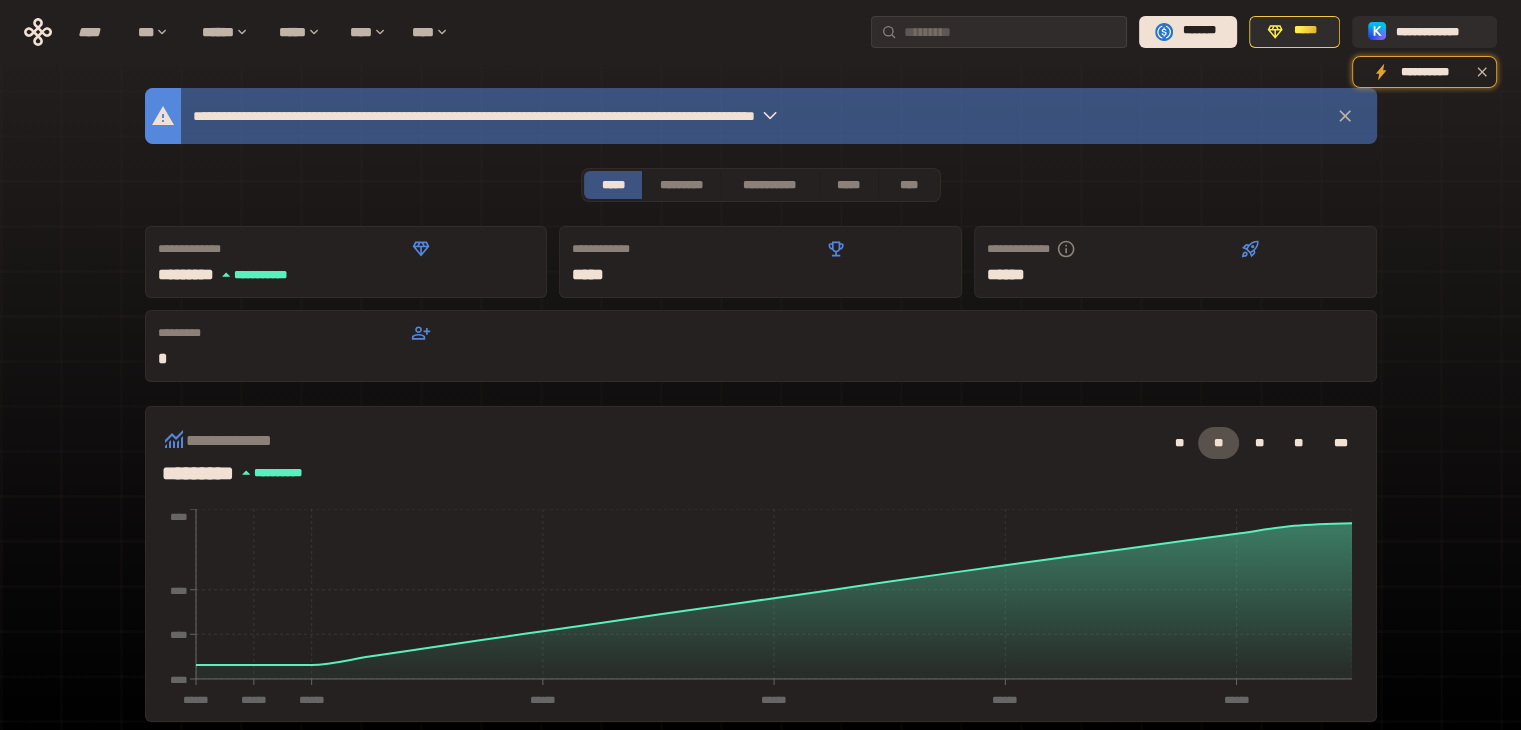 type 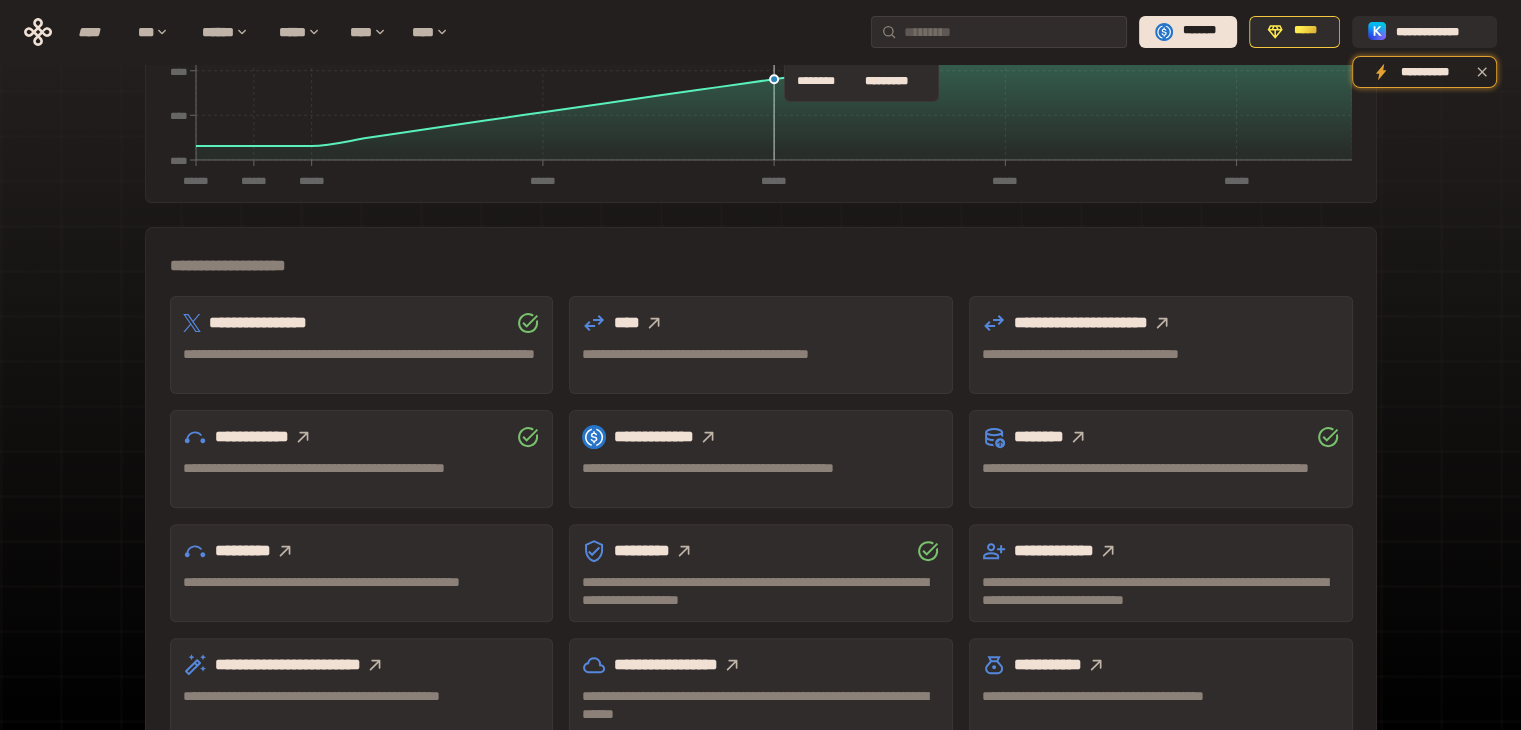 scroll, scrollTop: 520, scrollLeft: 0, axis: vertical 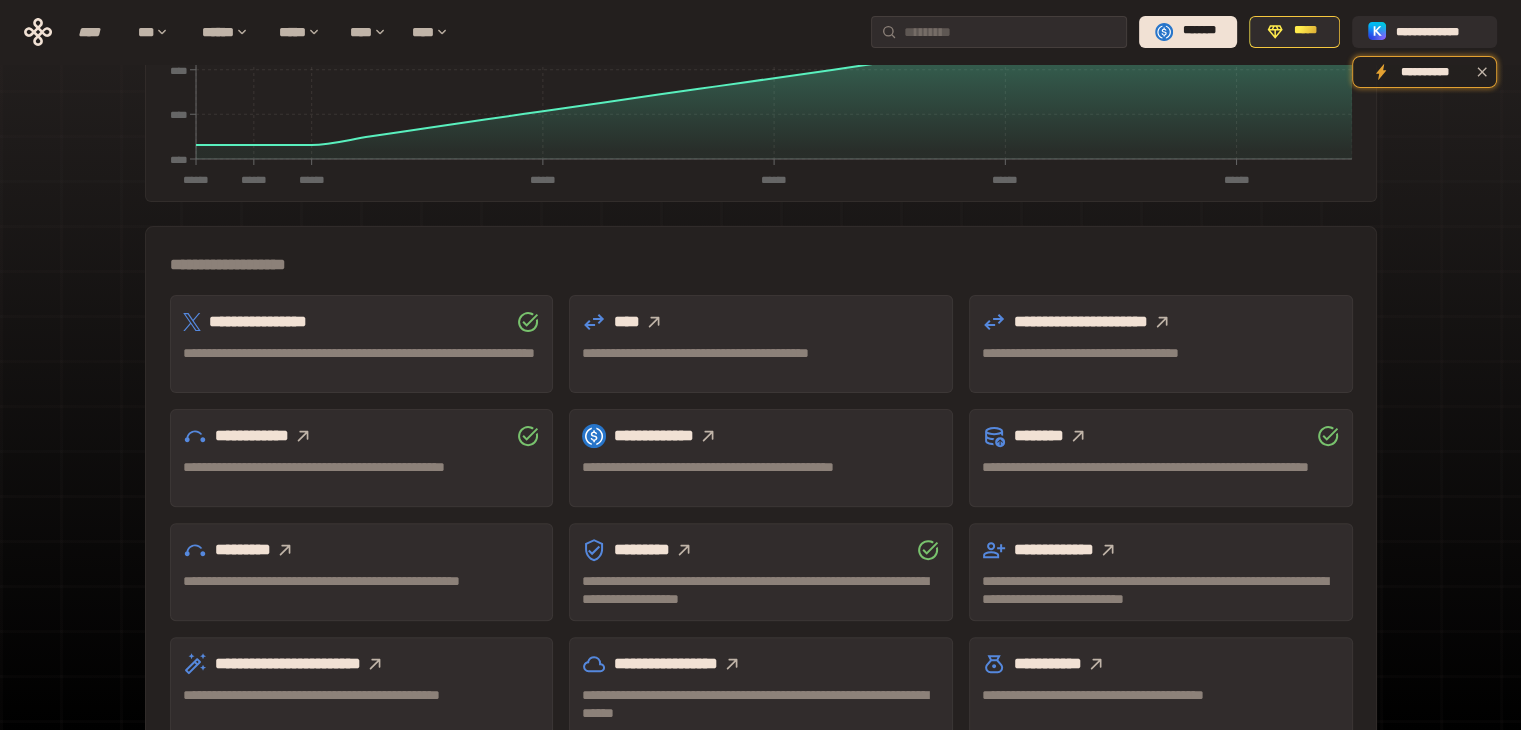 click on "**********" at bounding box center [761, 353] 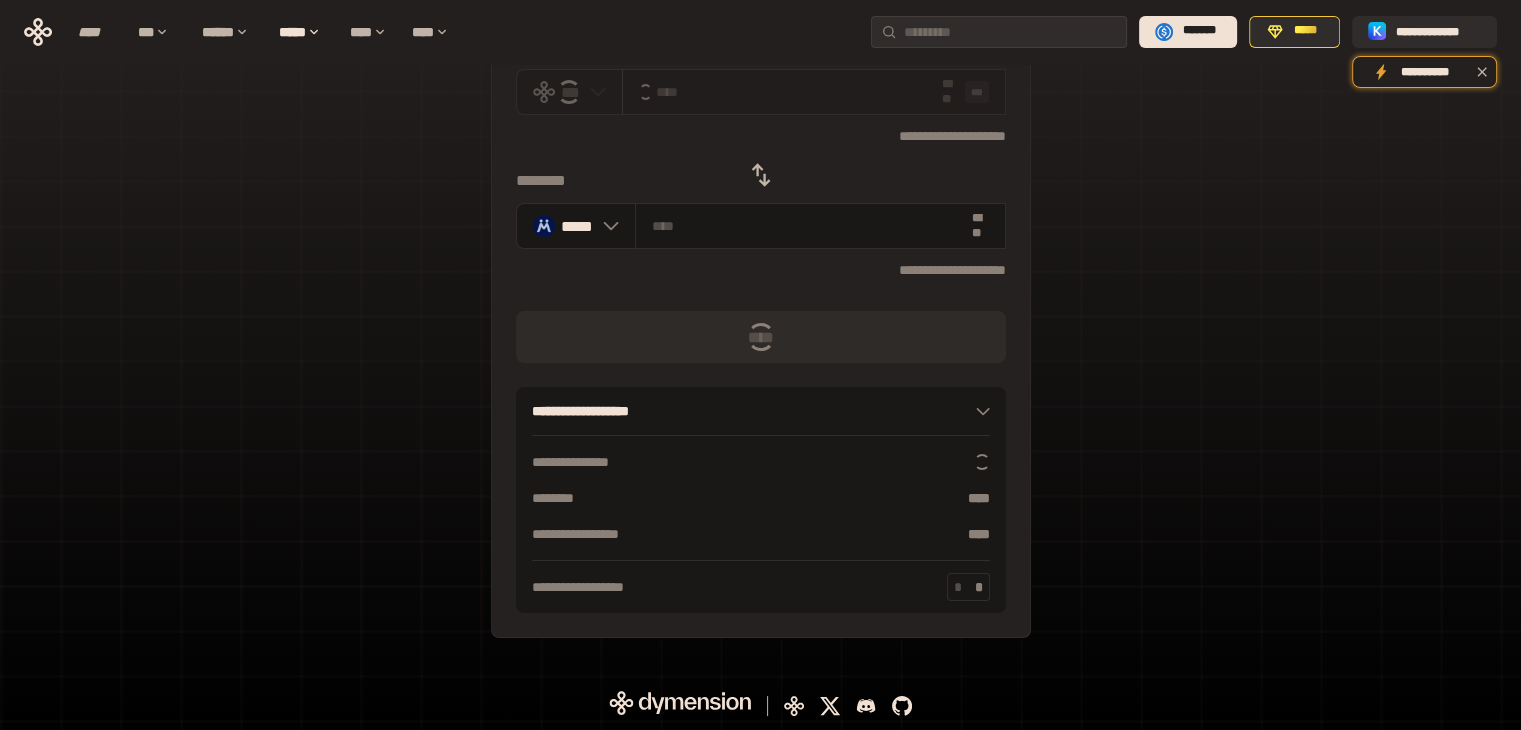 scroll, scrollTop: 0, scrollLeft: 0, axis: both 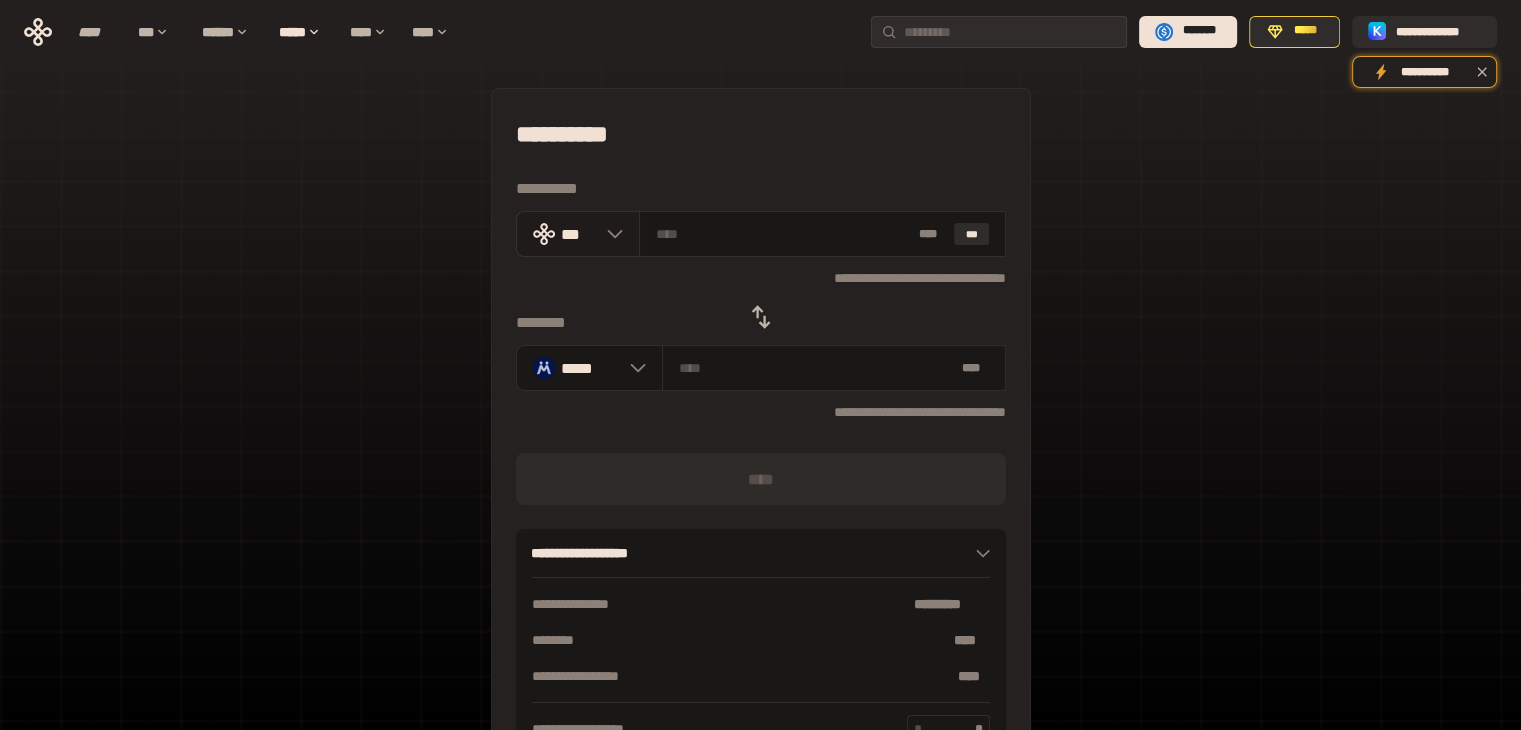click on "***" at bounding box center (578, 234) 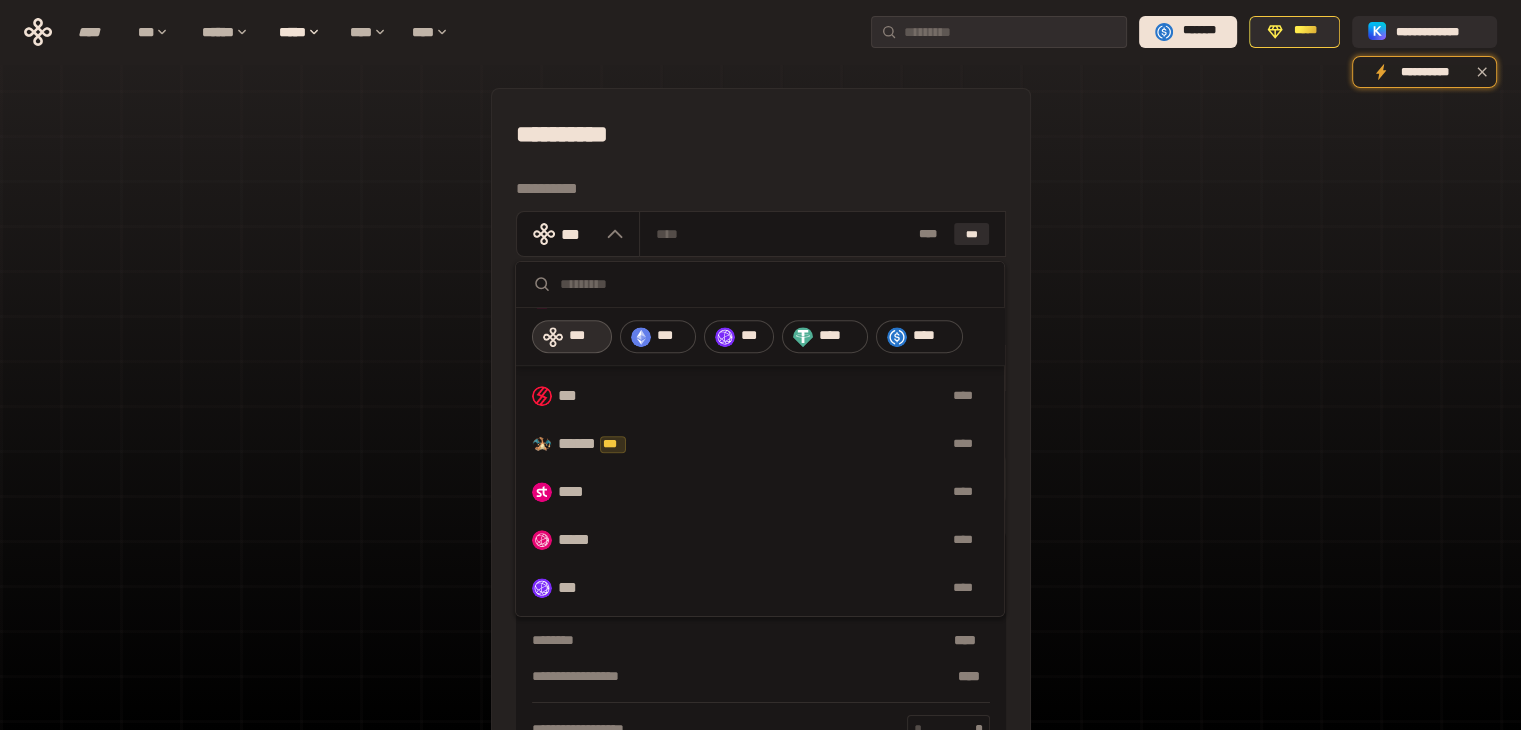 scroll, scrollTop: 1066, scrollLeft: 0, axis: vertical 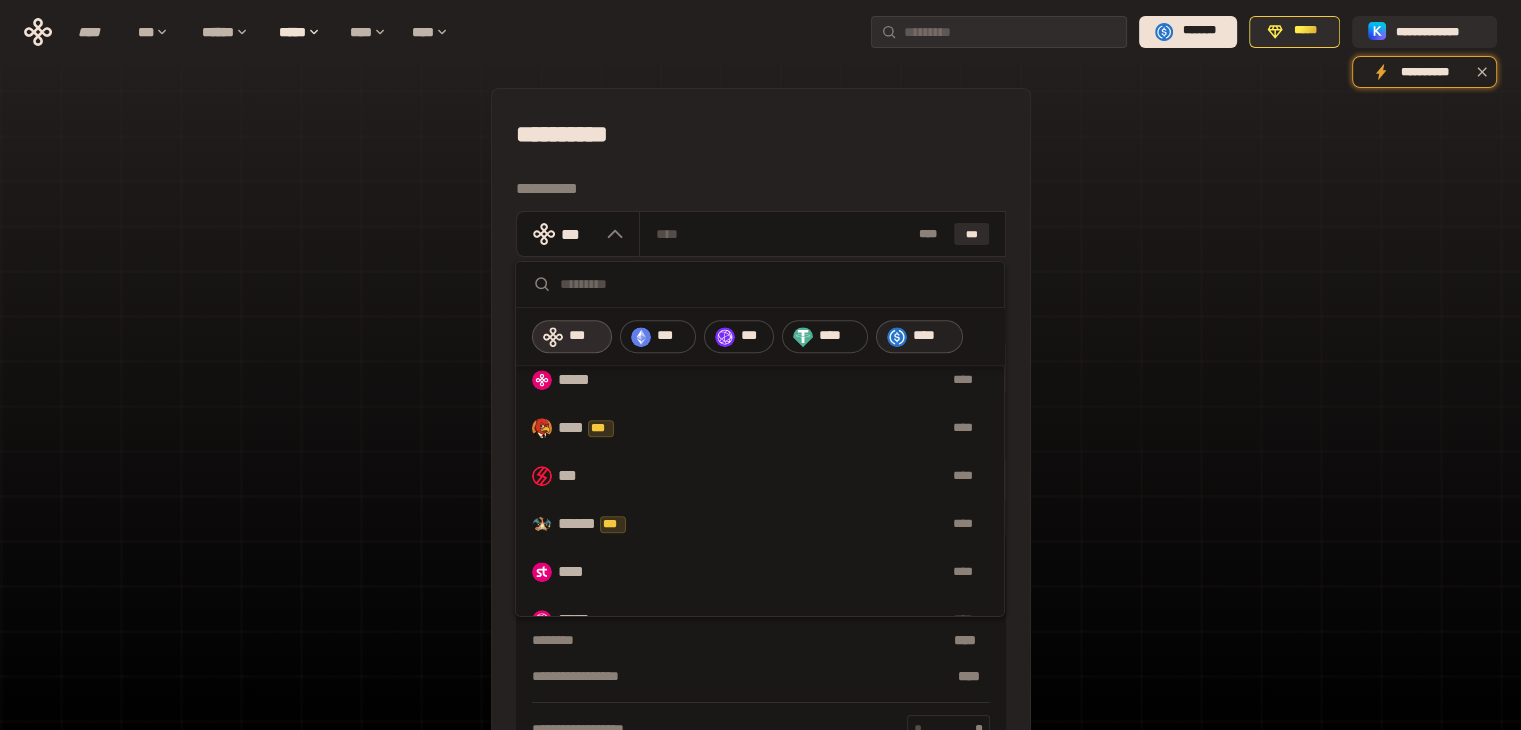 click on "****" at bounding box center [919, 337] 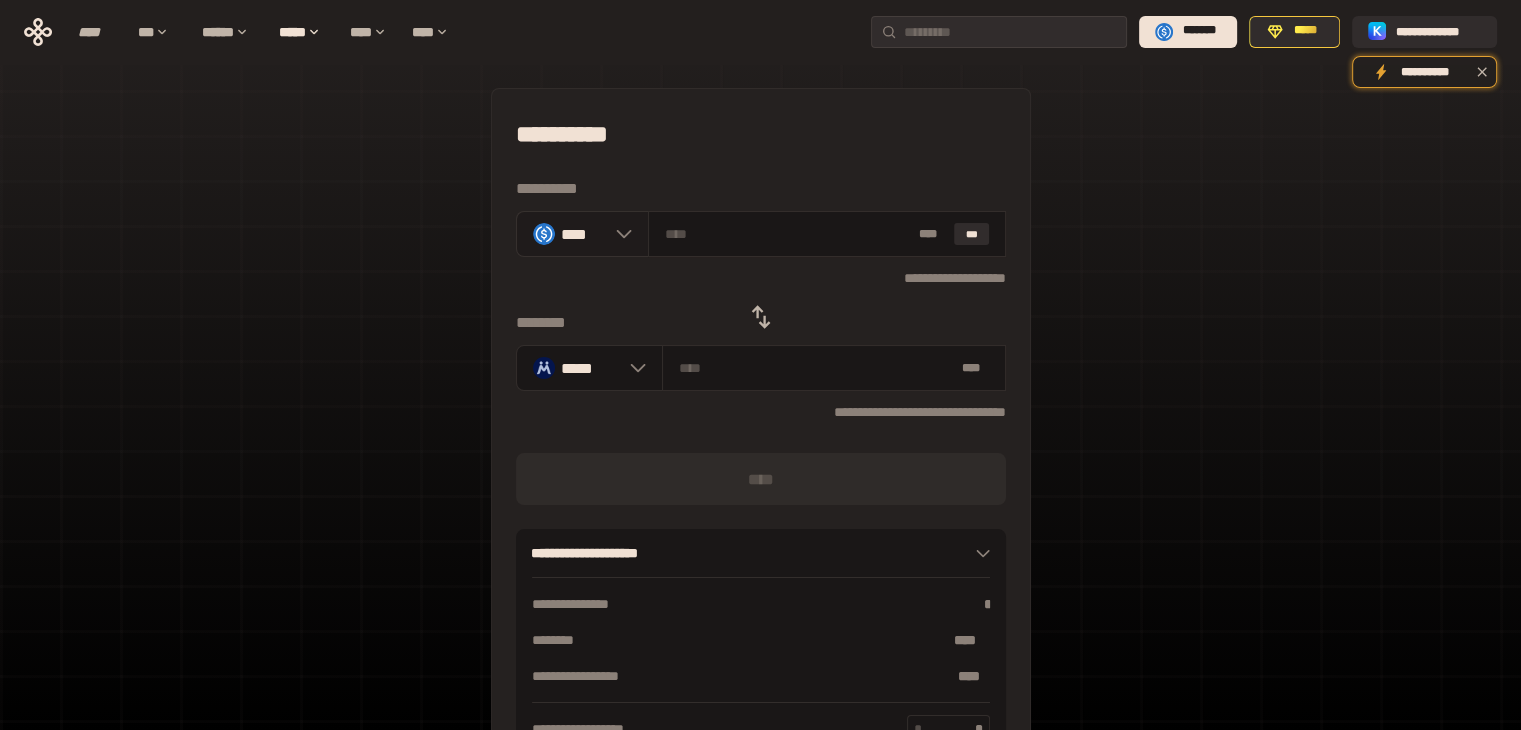 click 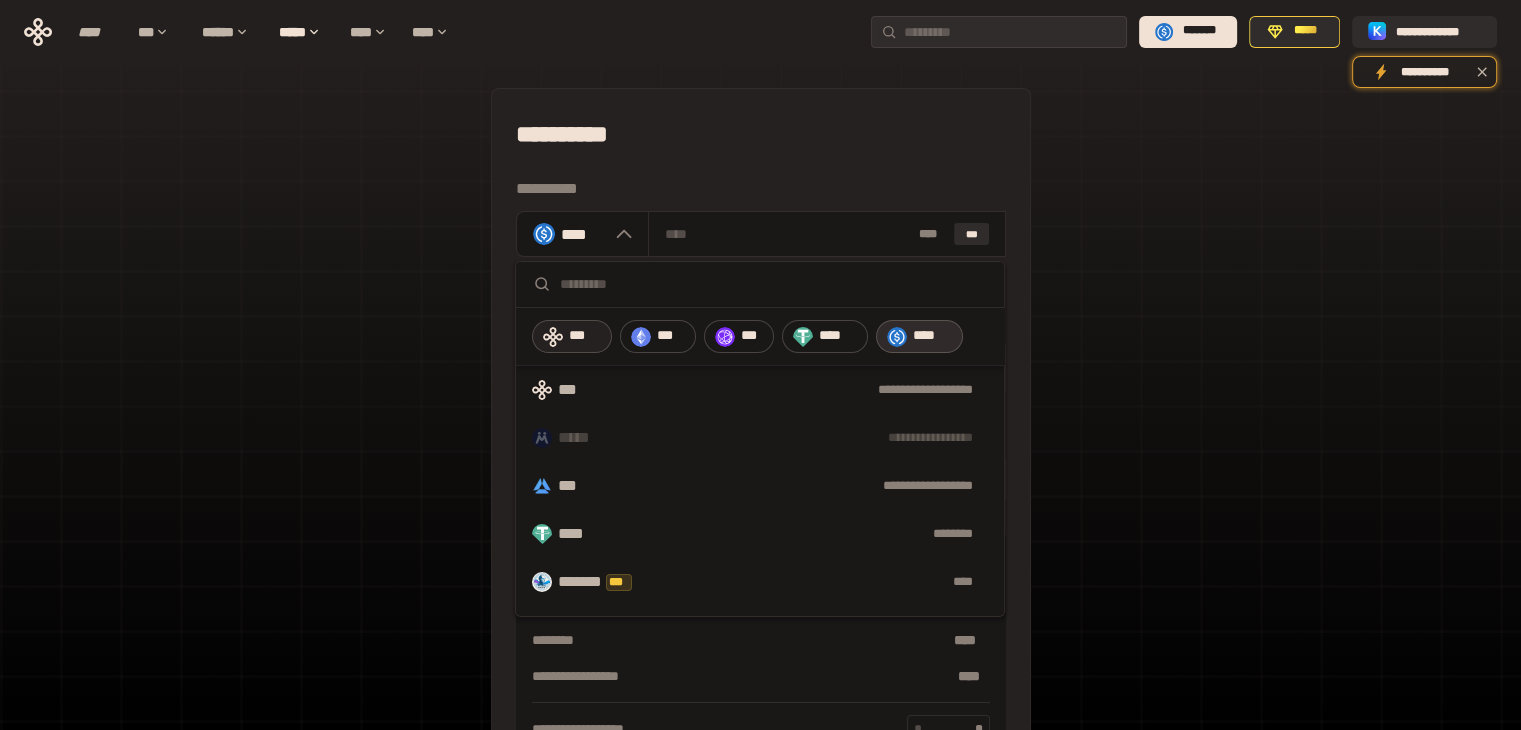 click on "***" at bounding box center (585, 336) 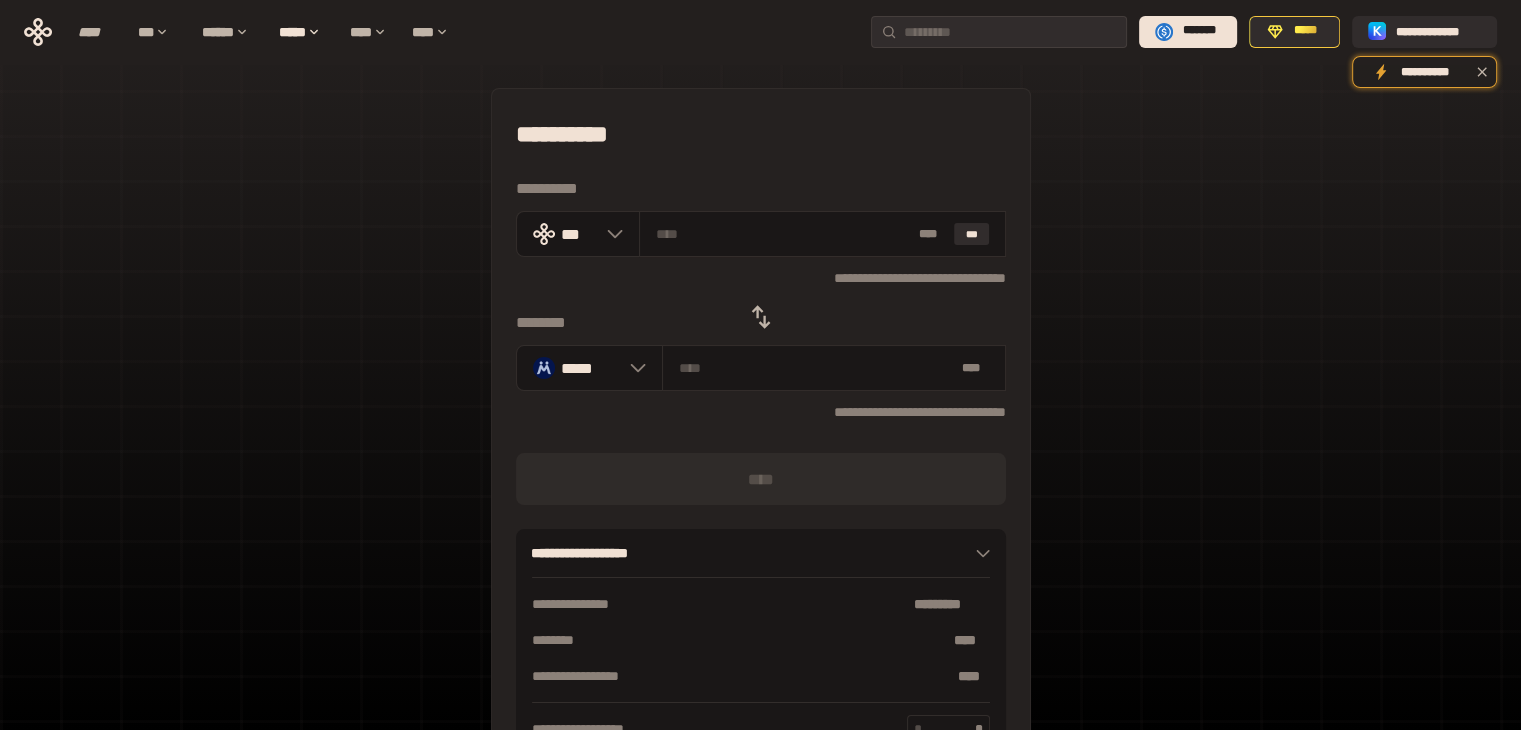 click 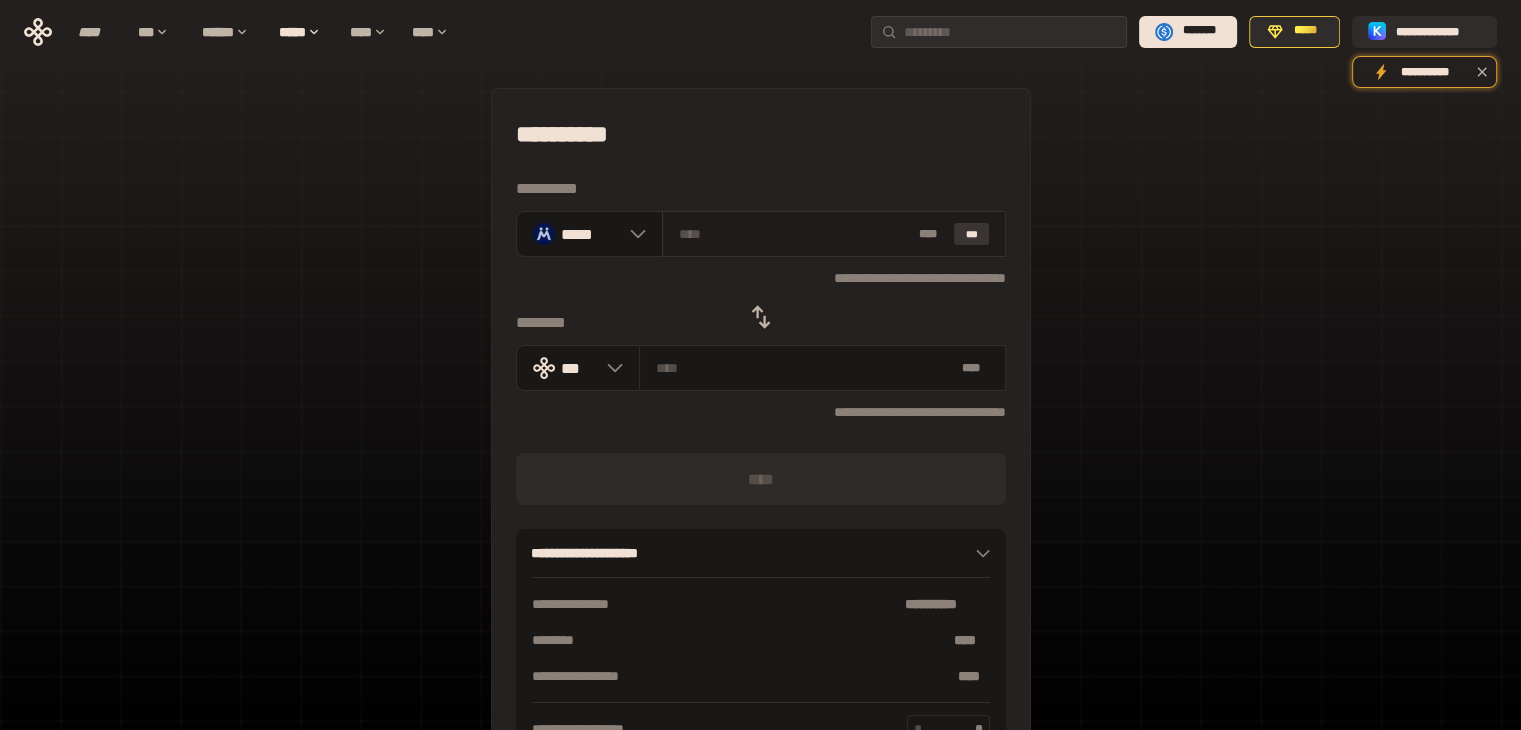 click on "***" at bounding box center (972, 234) 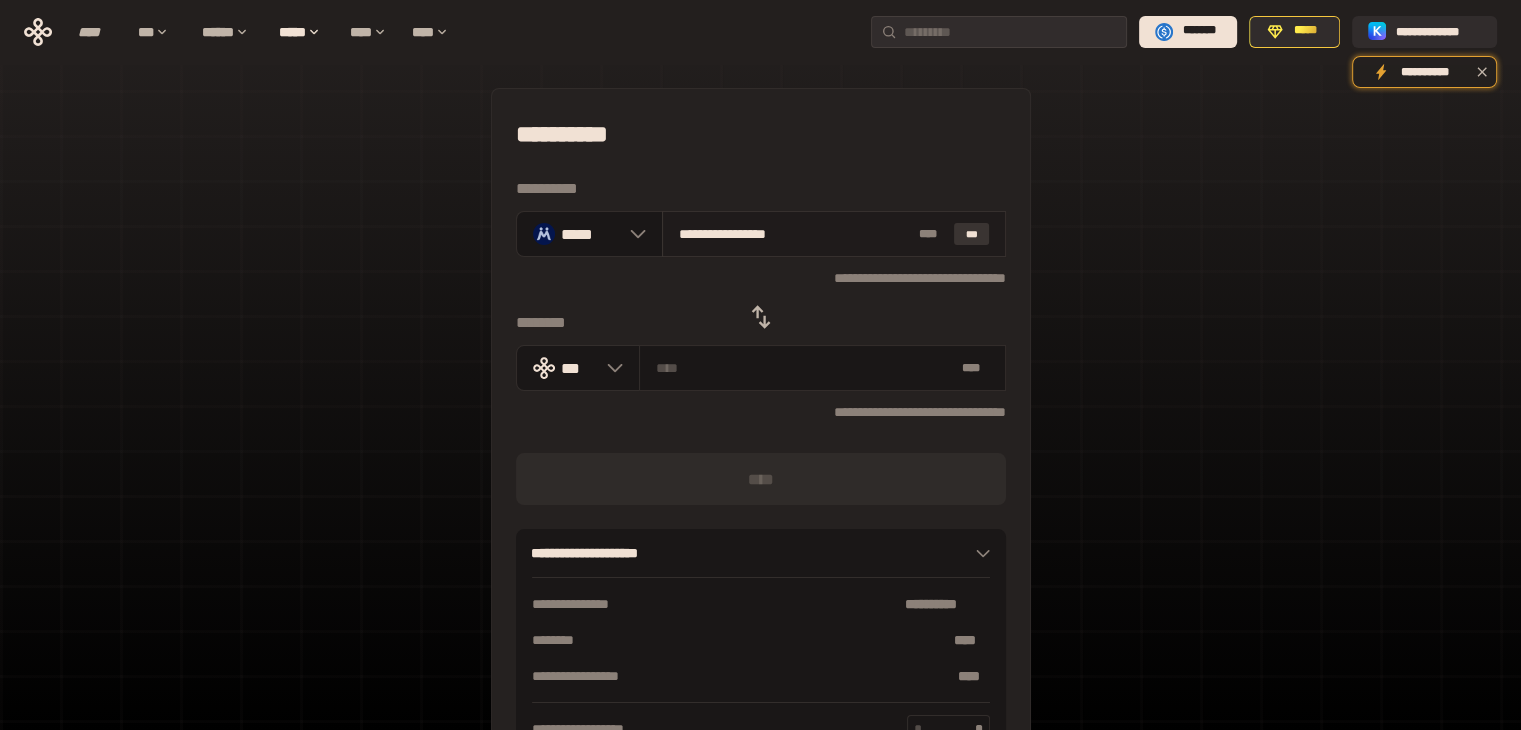 type on "**********" 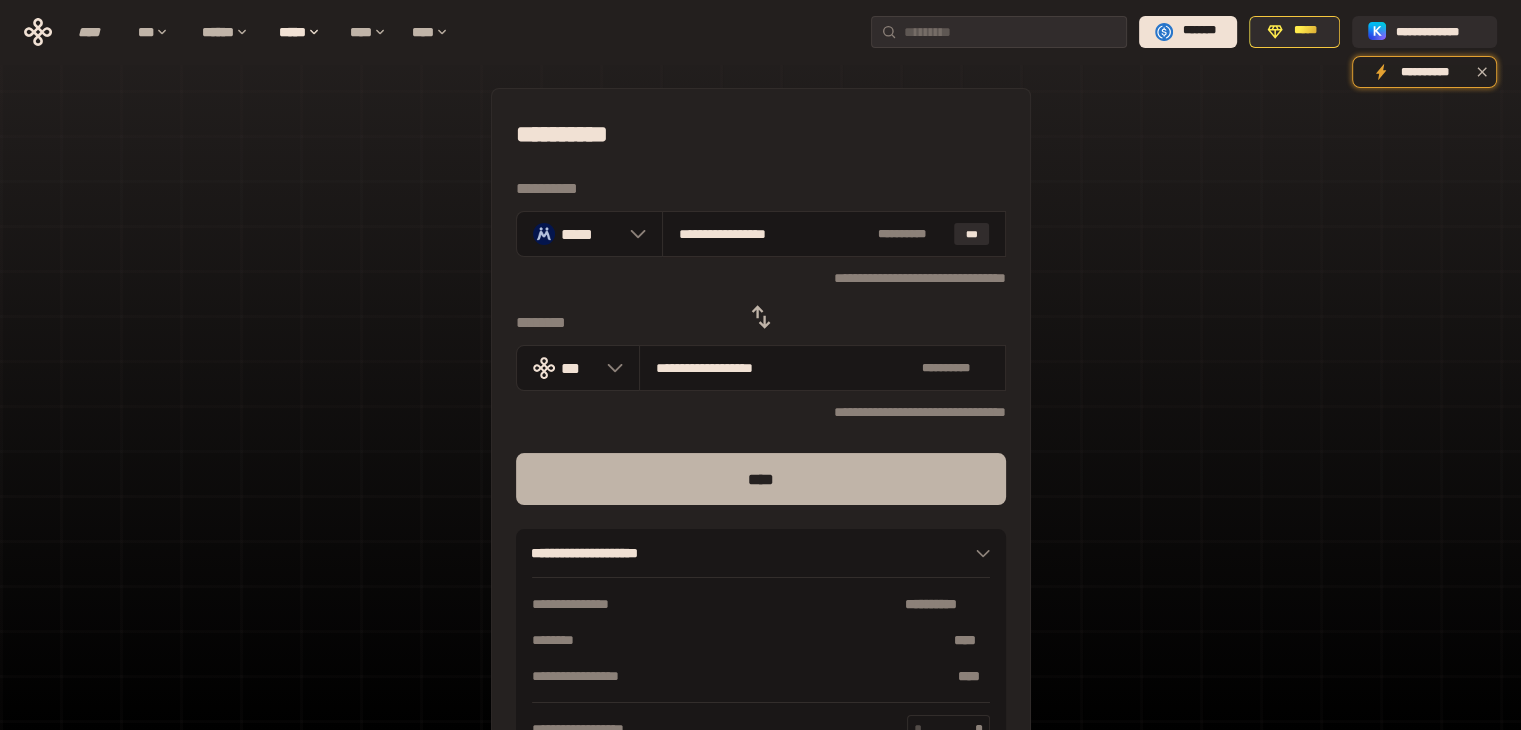 click on "****" at bounding box center [761, 479] 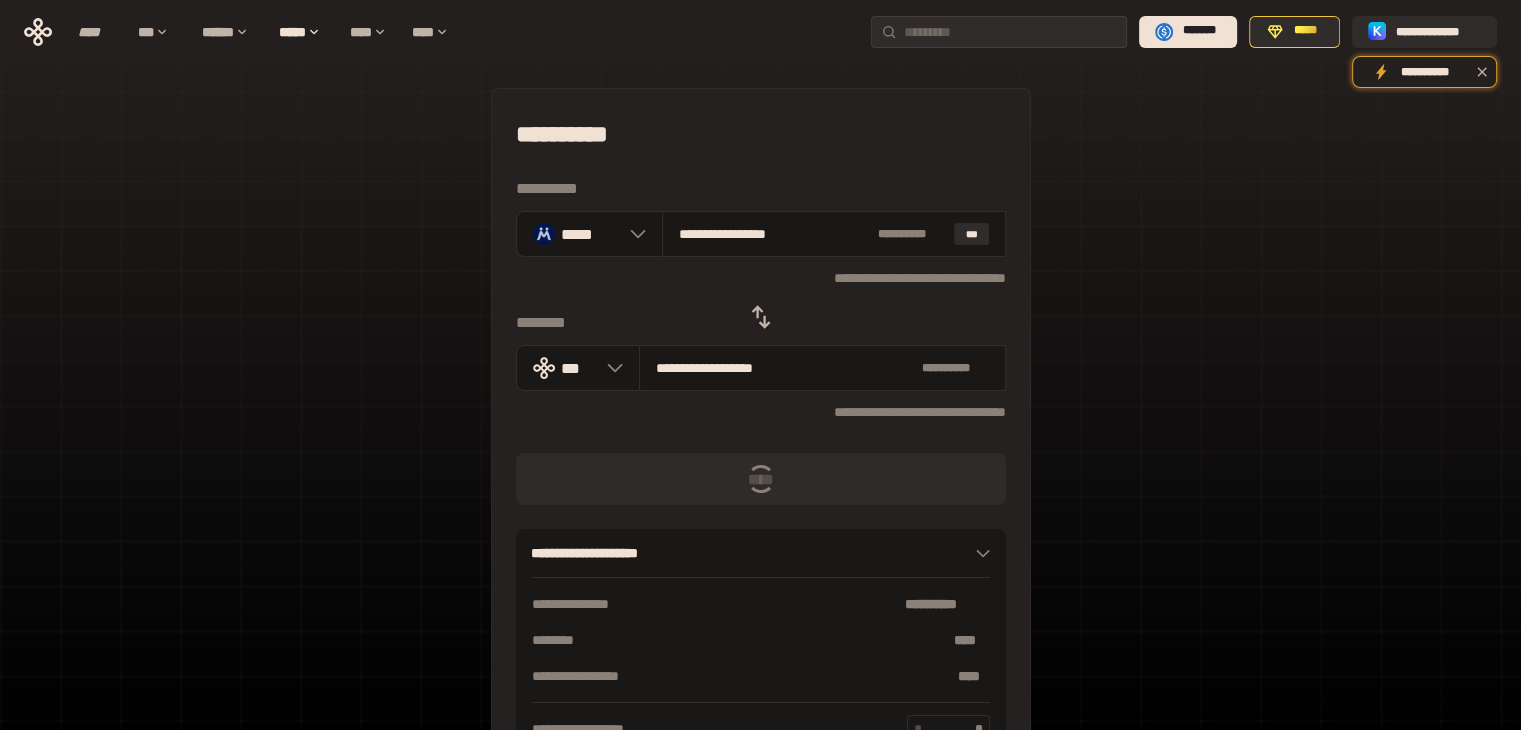 click on "**********" at bounding box center (761, 434) 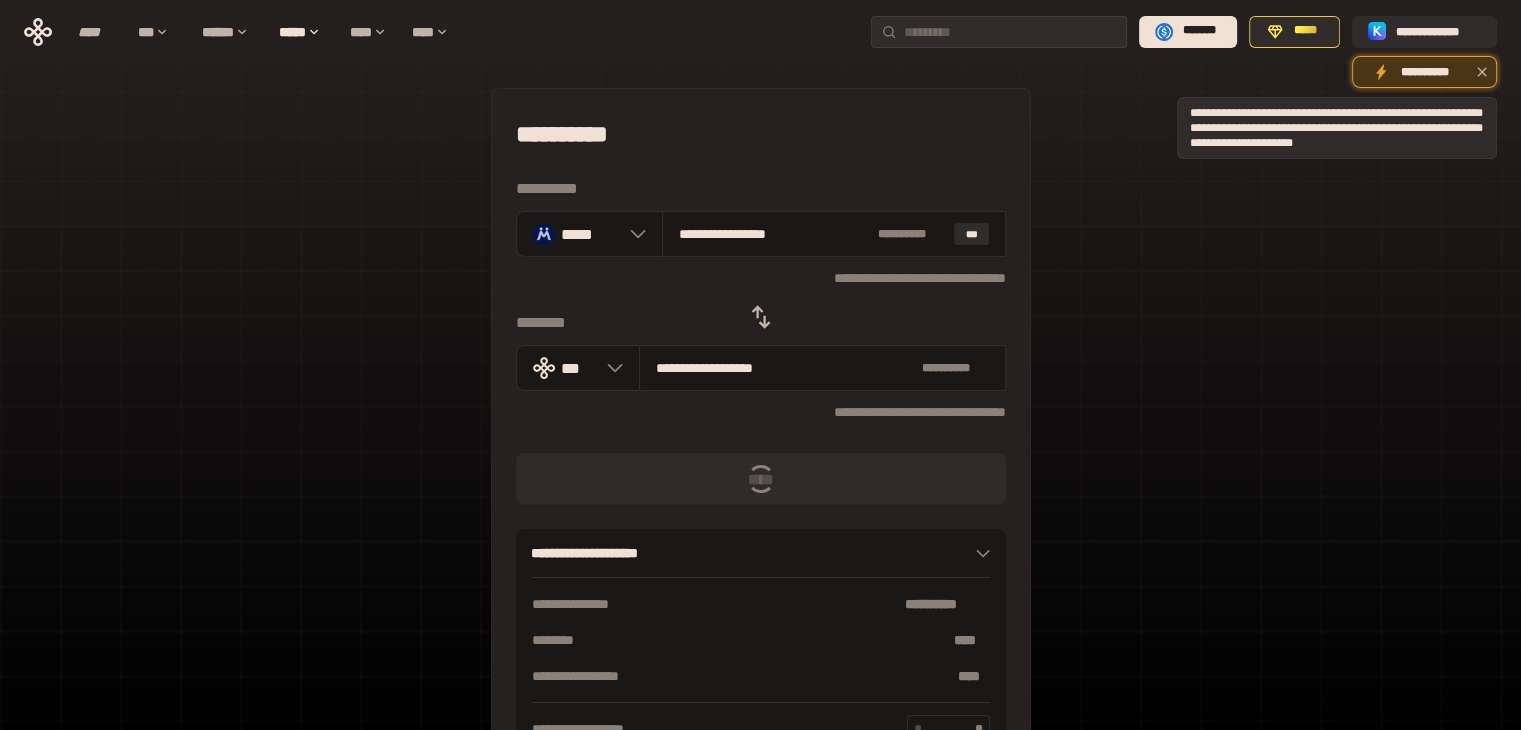 click on "**********" at bounding box center (1424, 72) 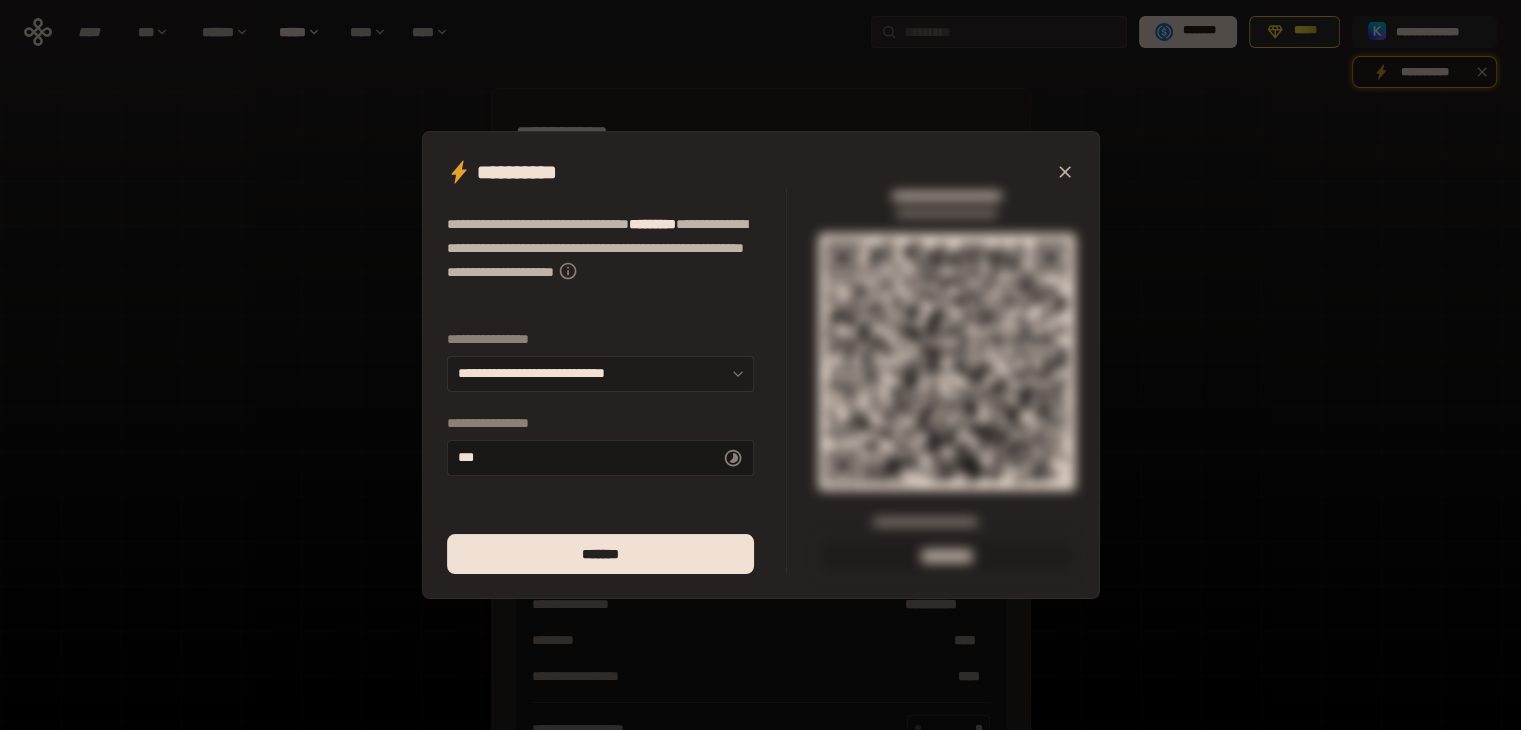 click on "**********" at bounding box center [600, 374] 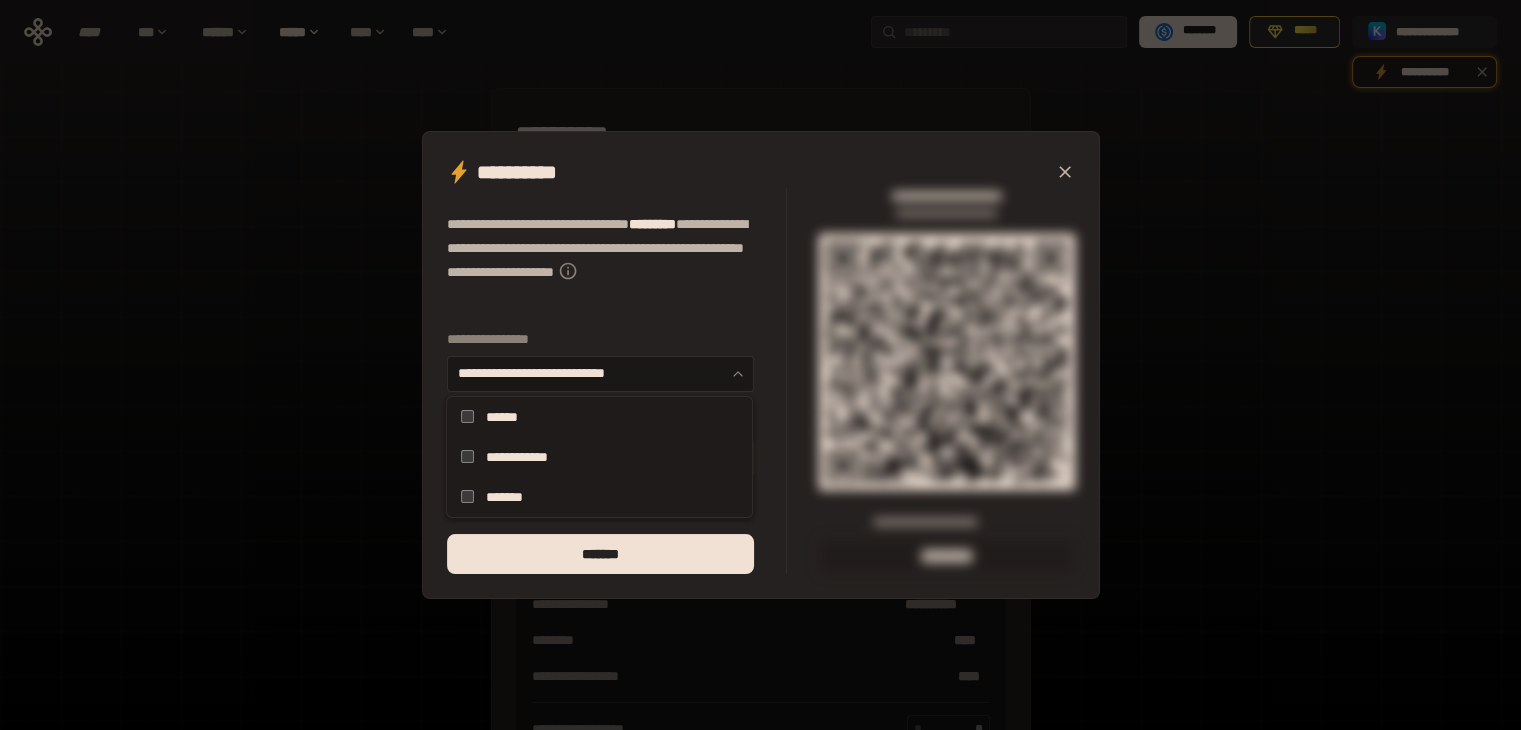 click 